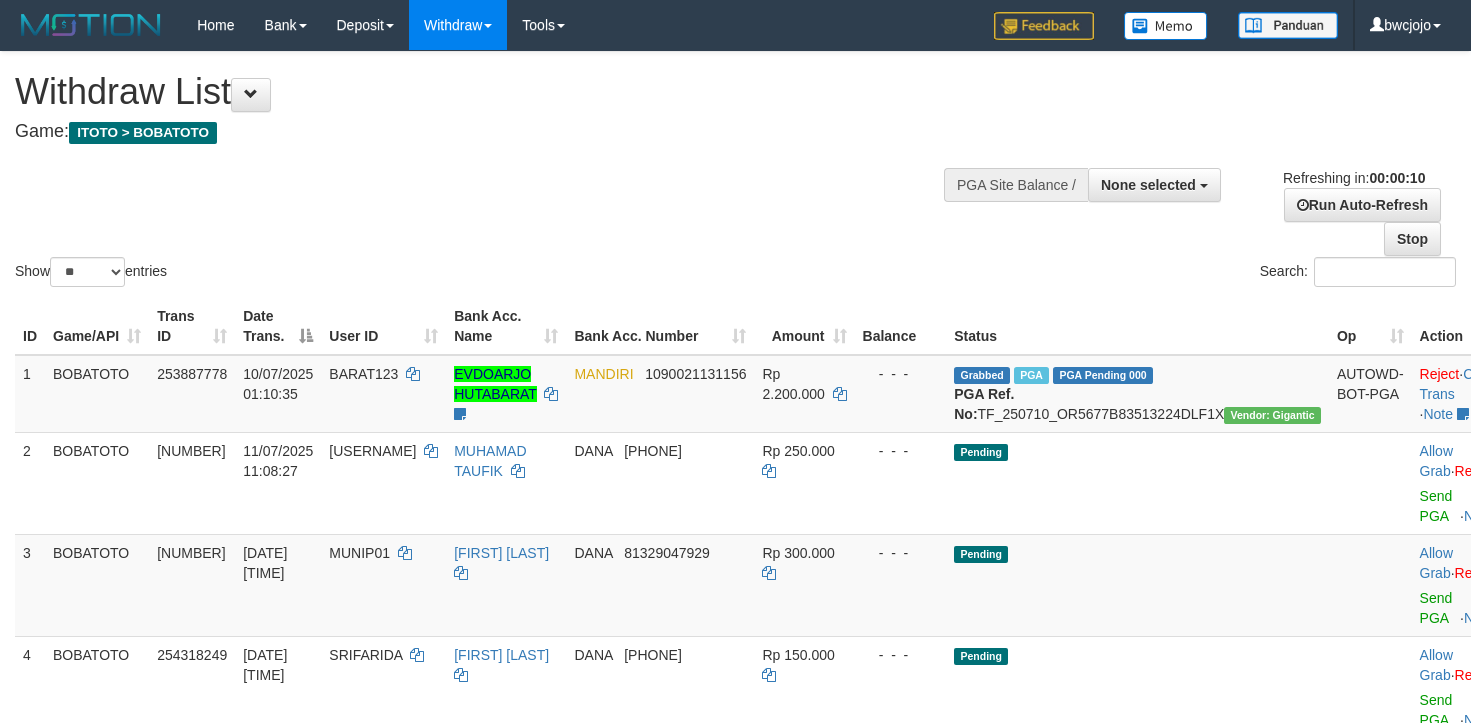 select 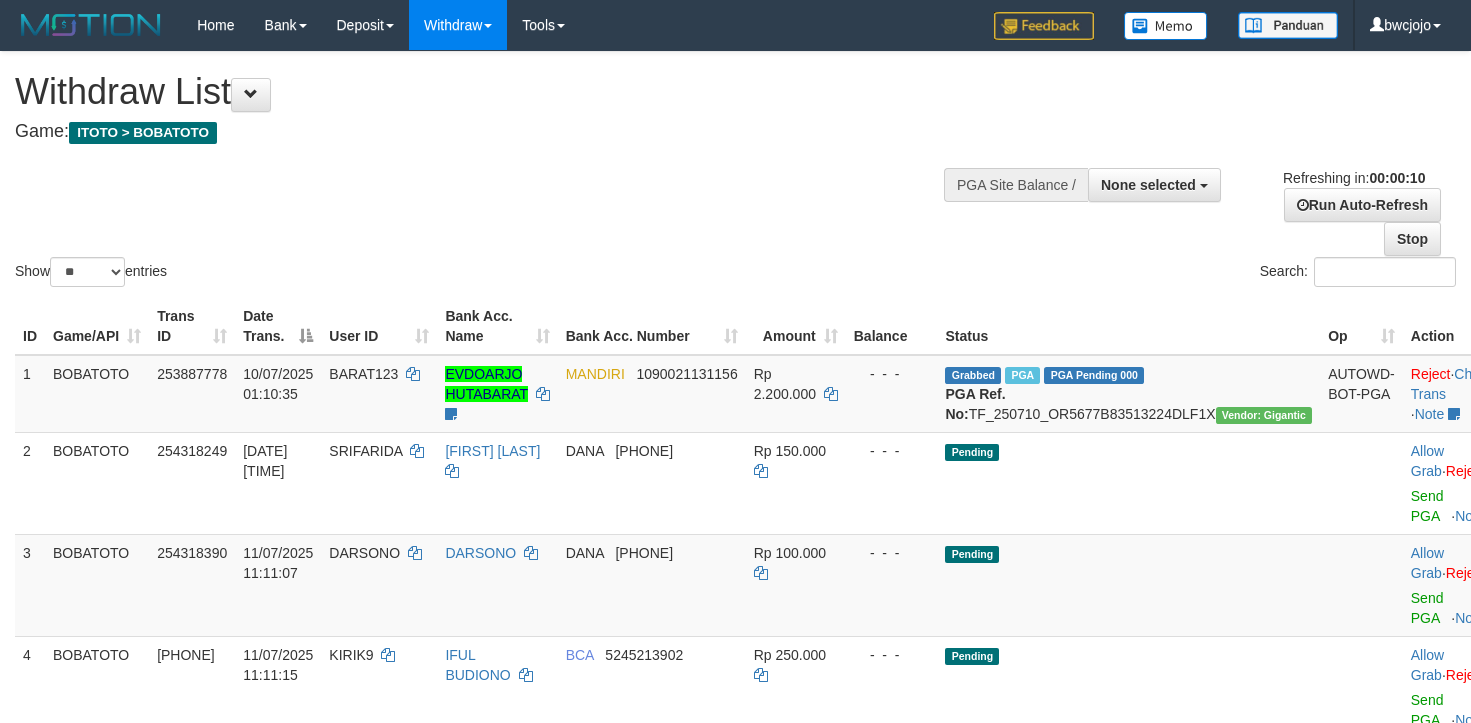select 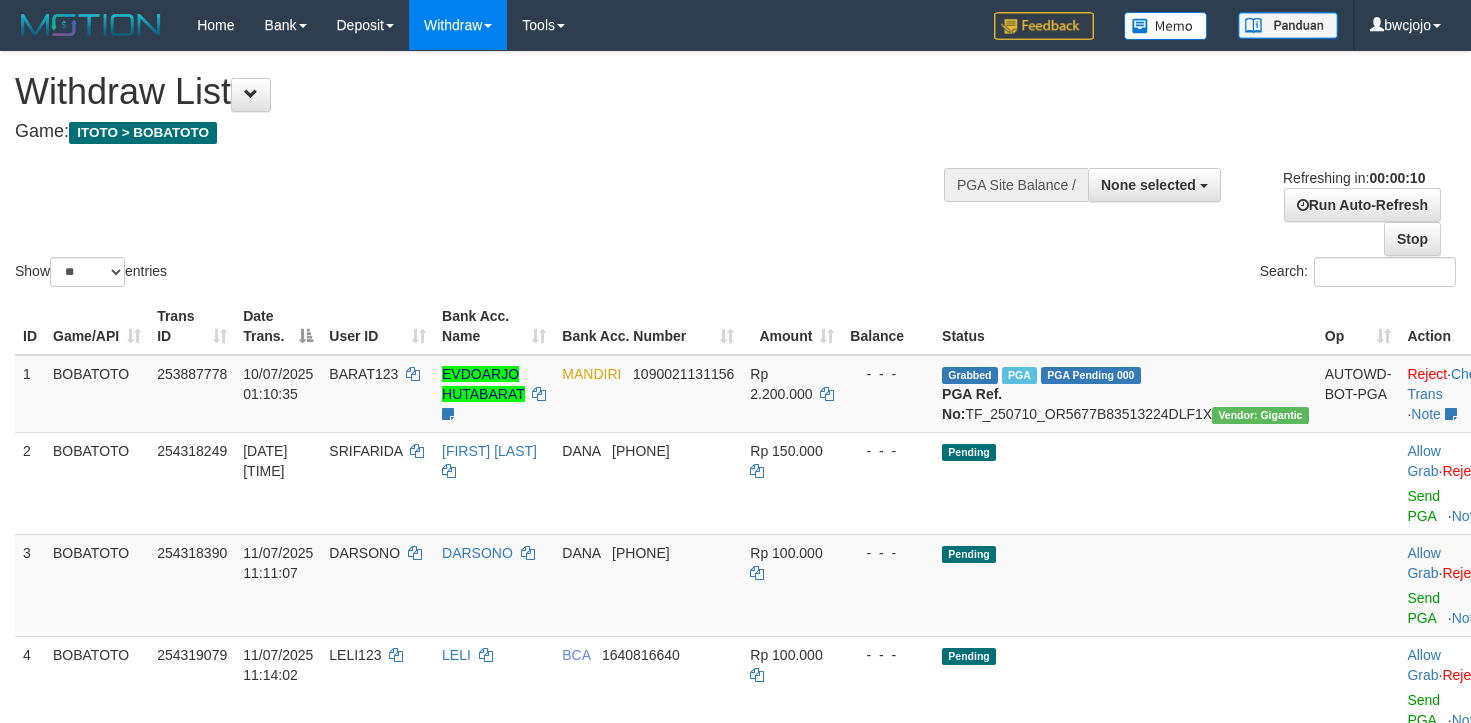 select 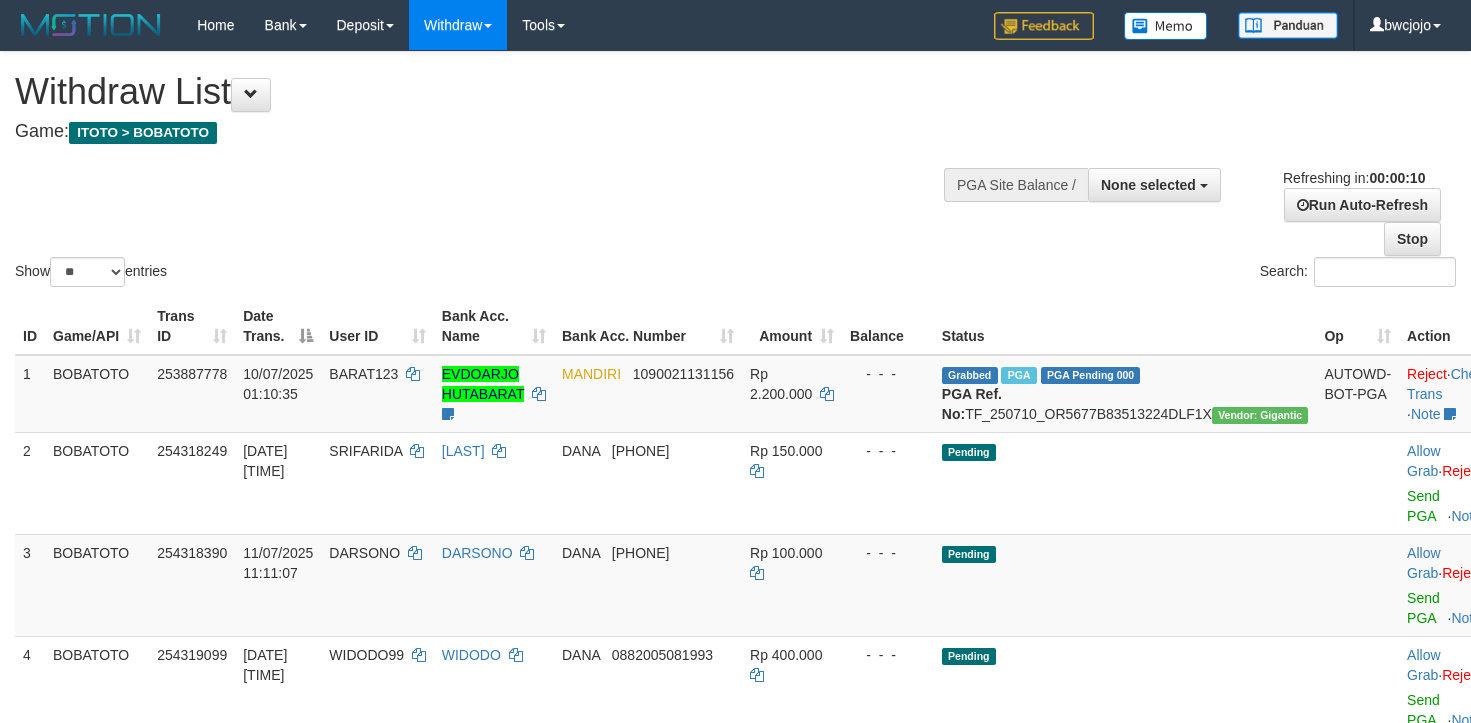 select 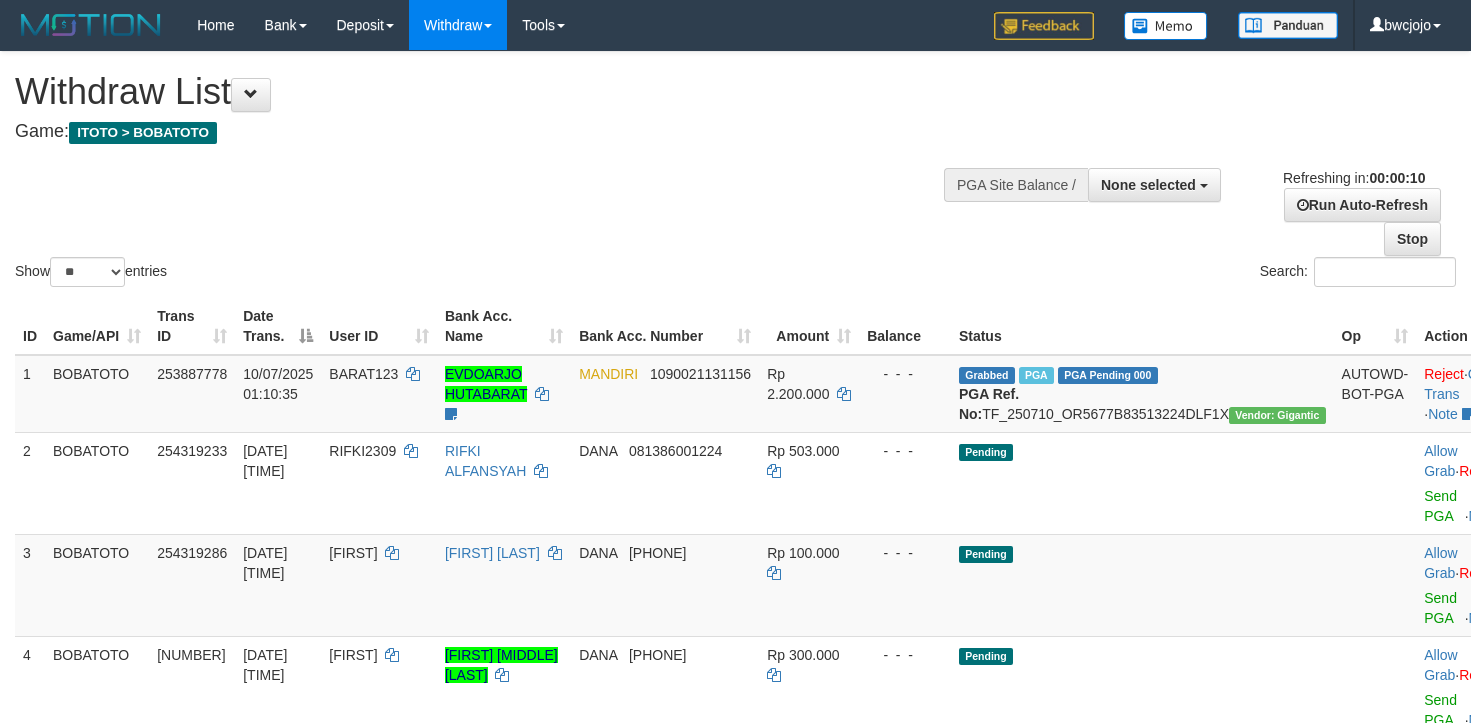select 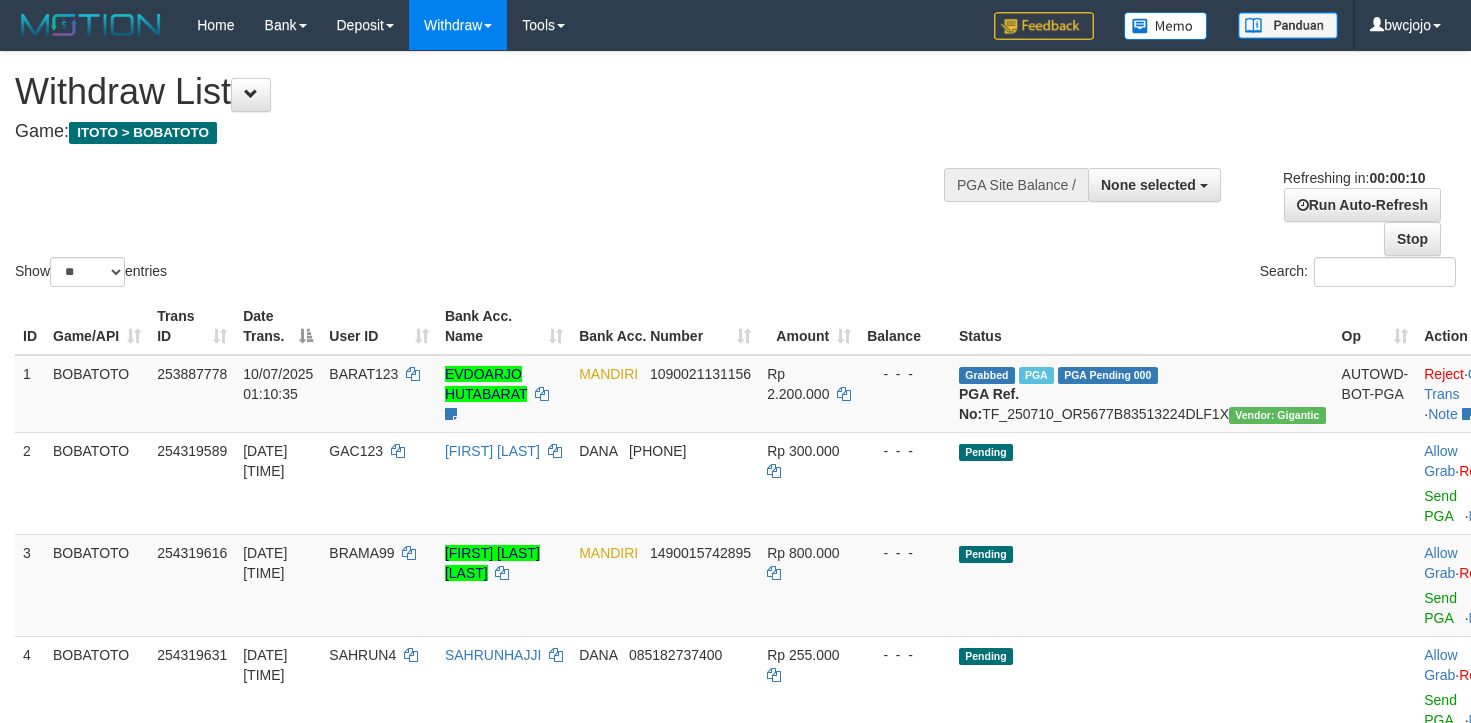 select 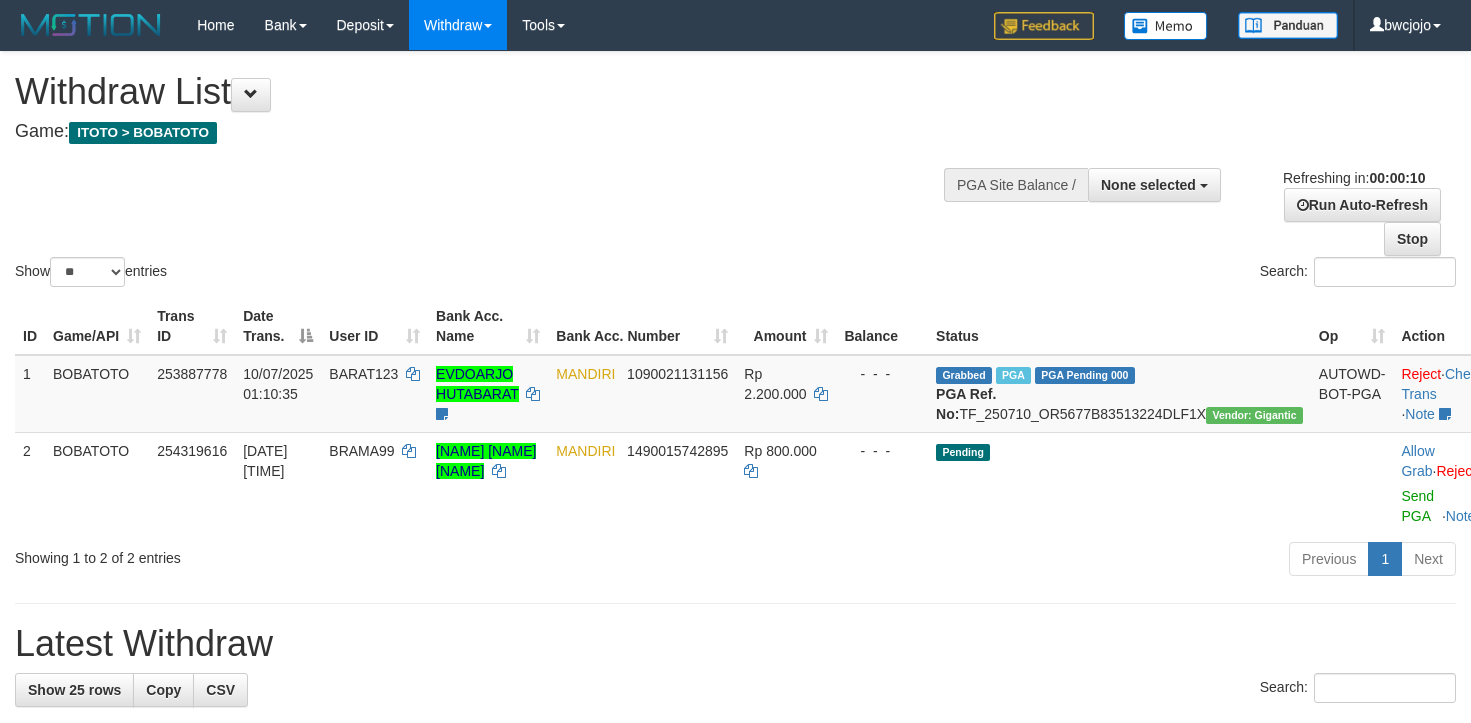 select 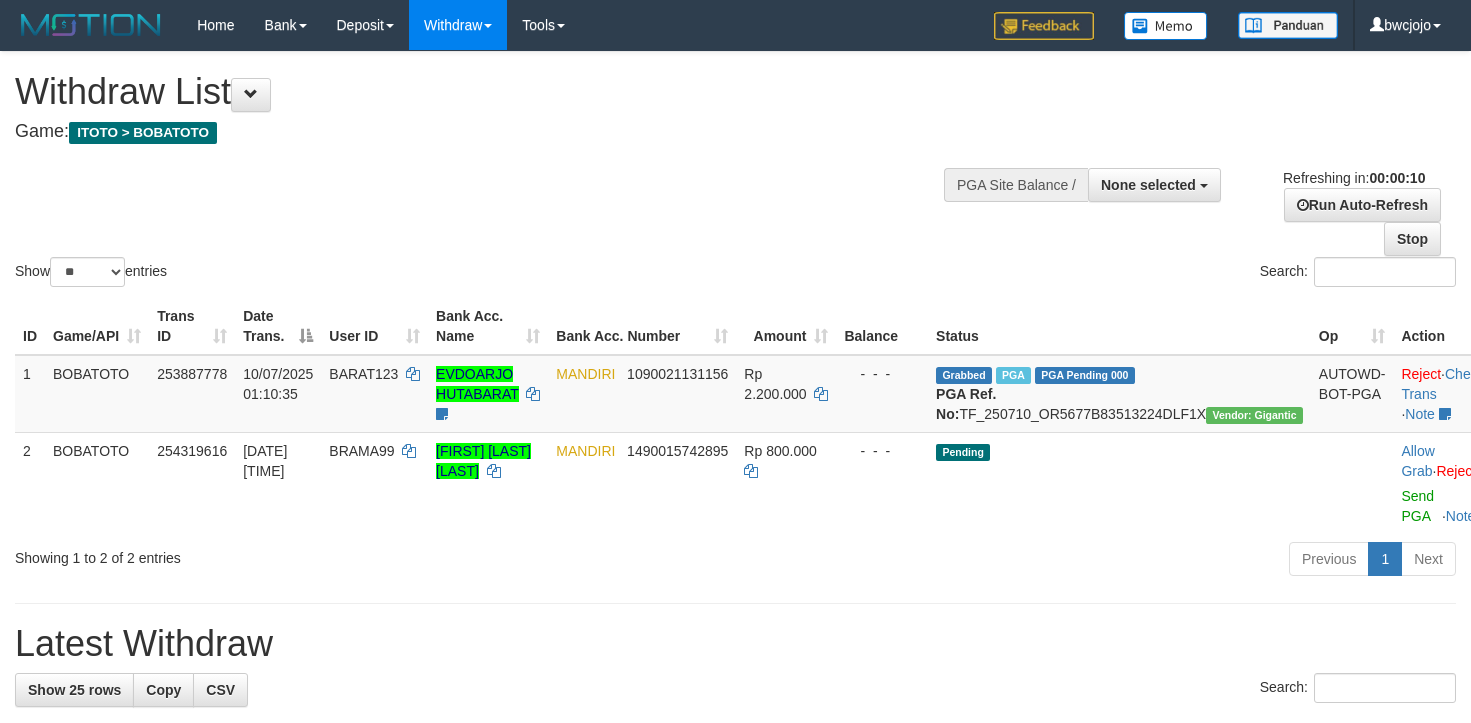 select 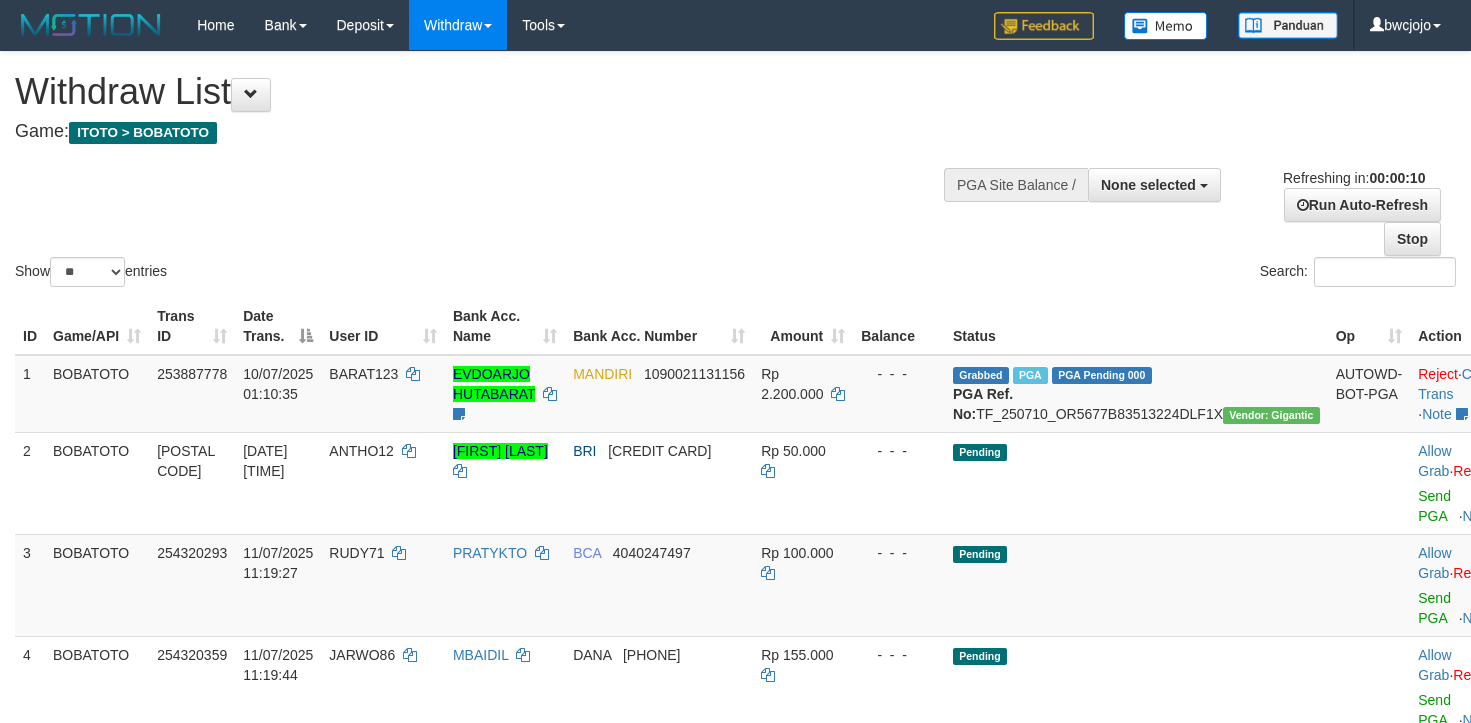 select 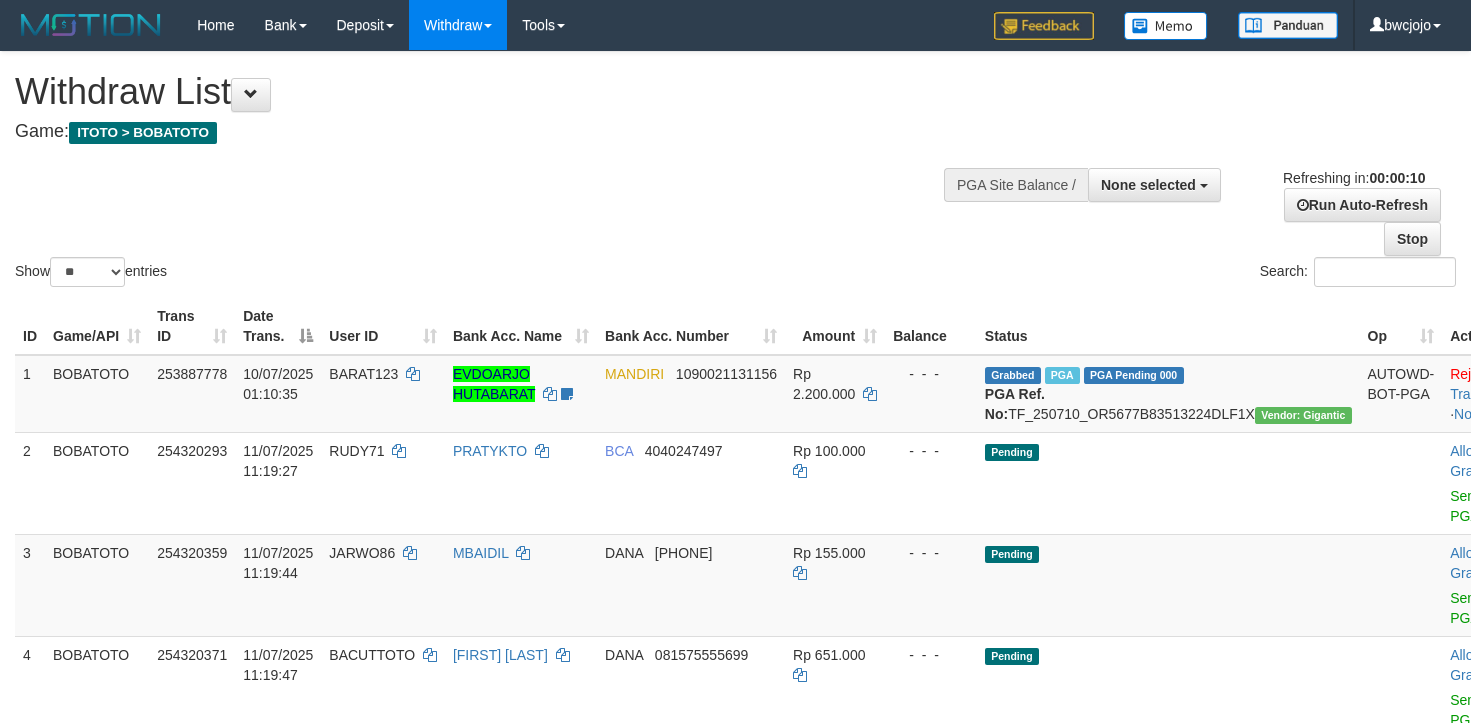 select 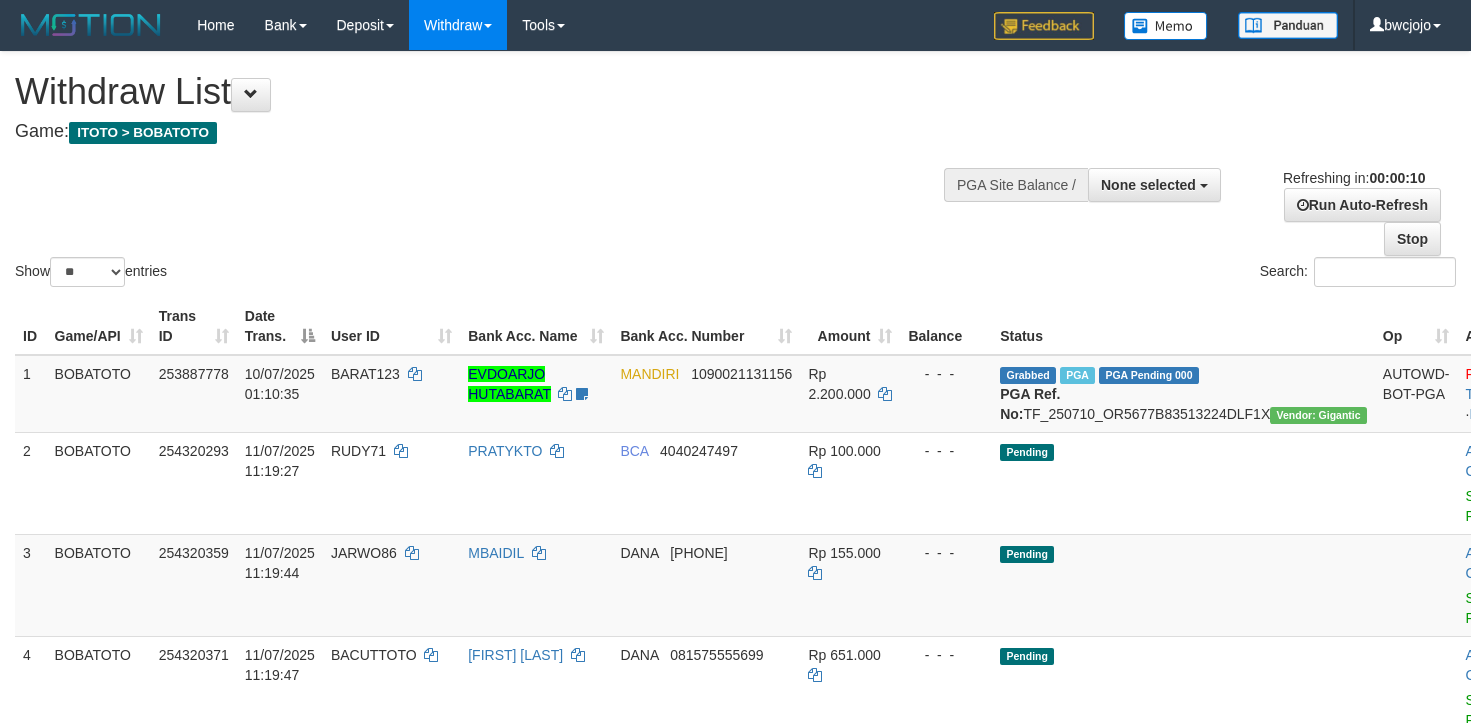 select 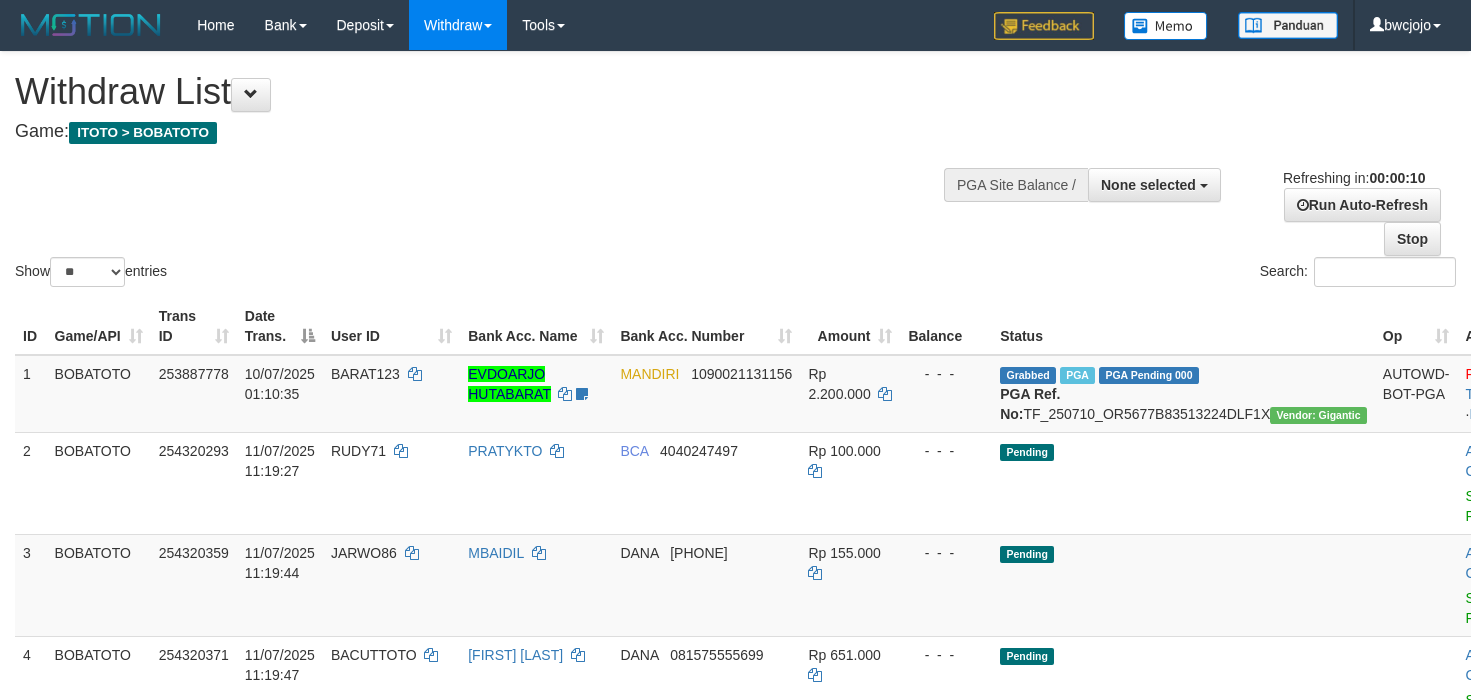 select 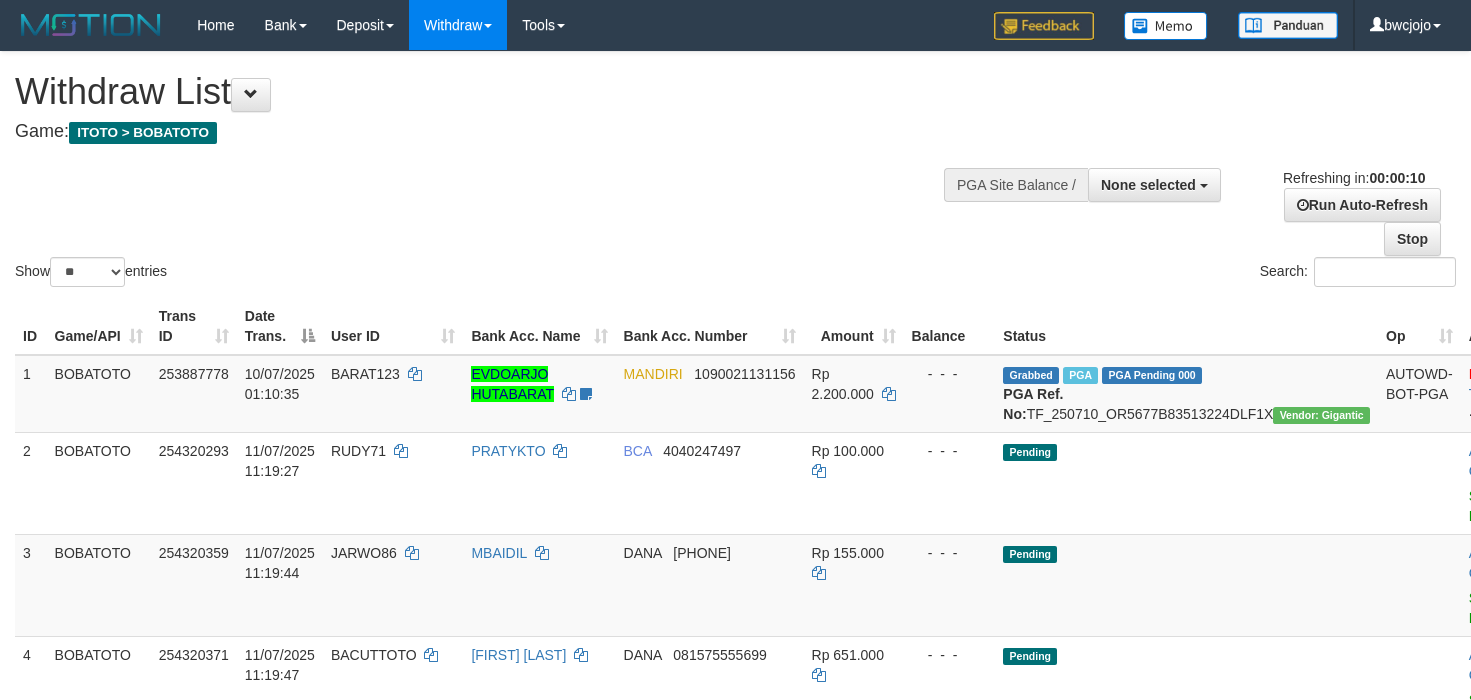 select 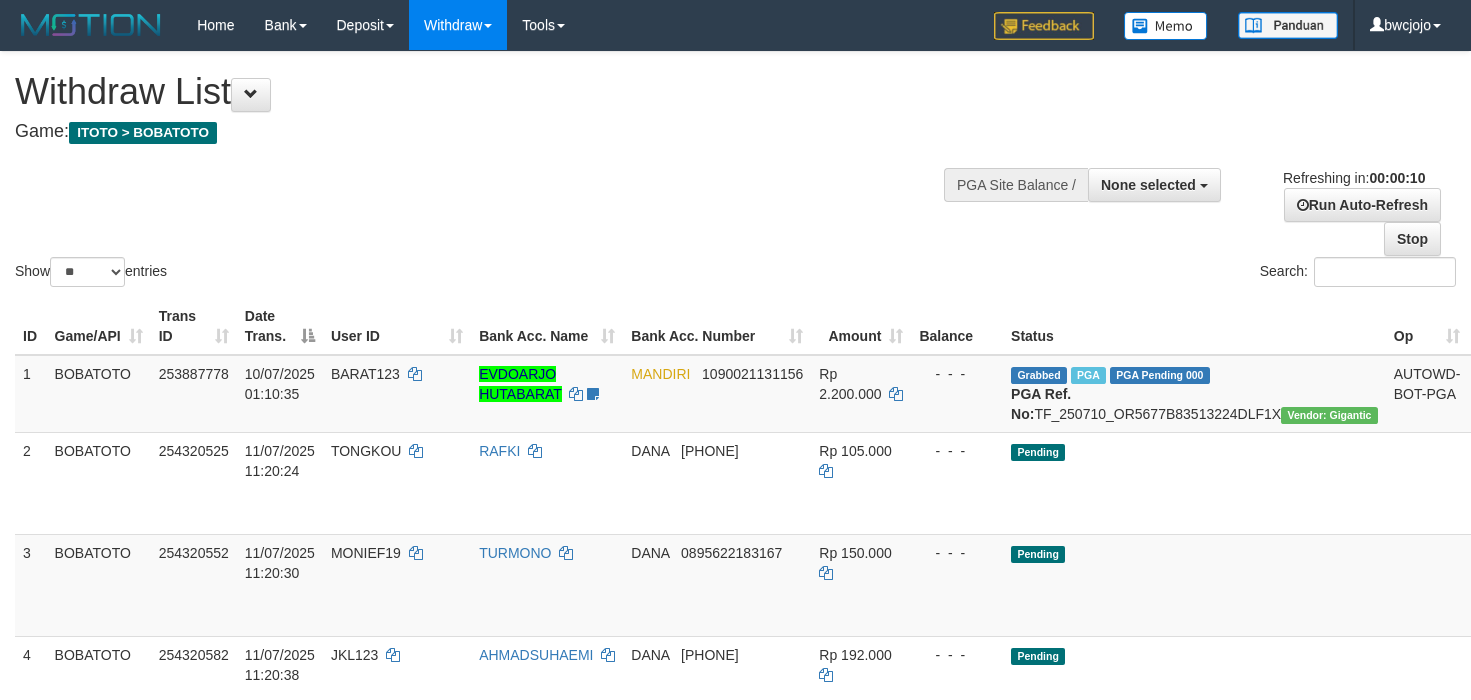 select 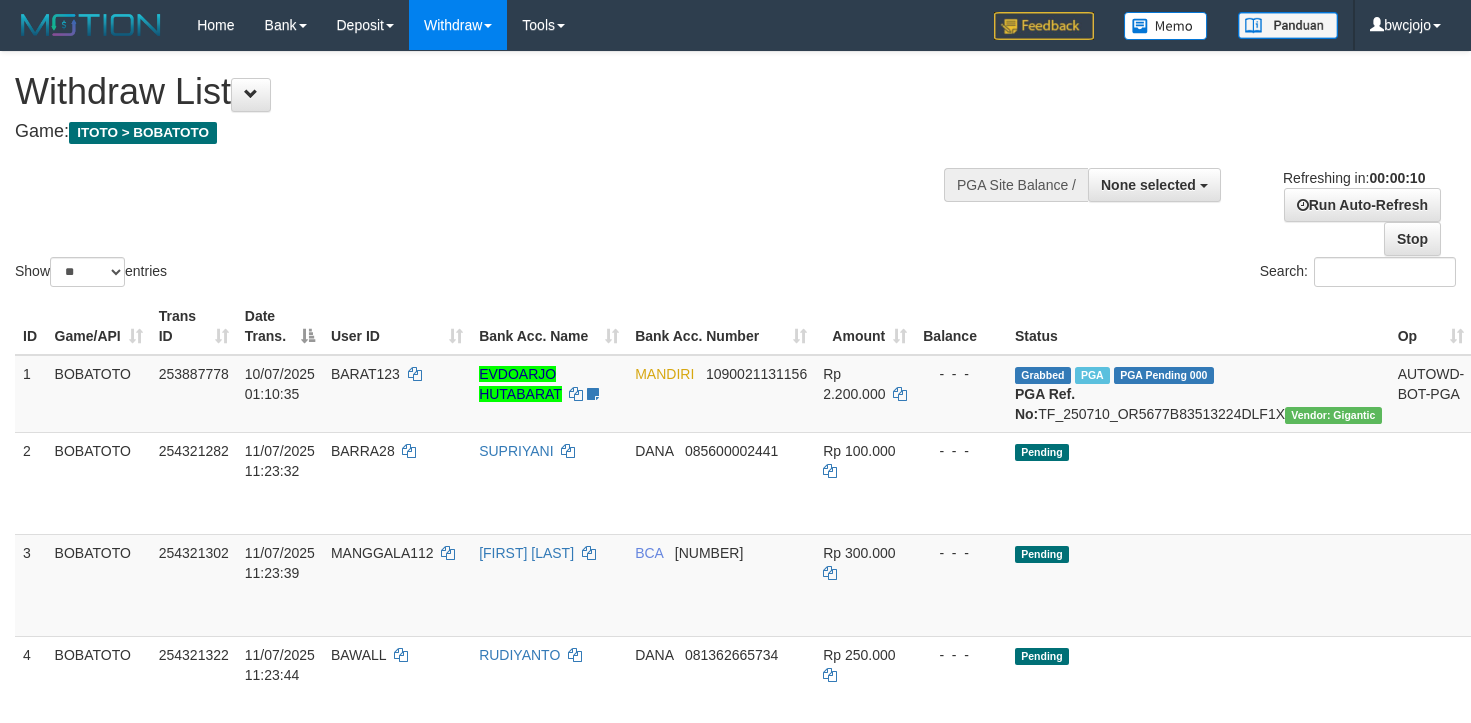 select 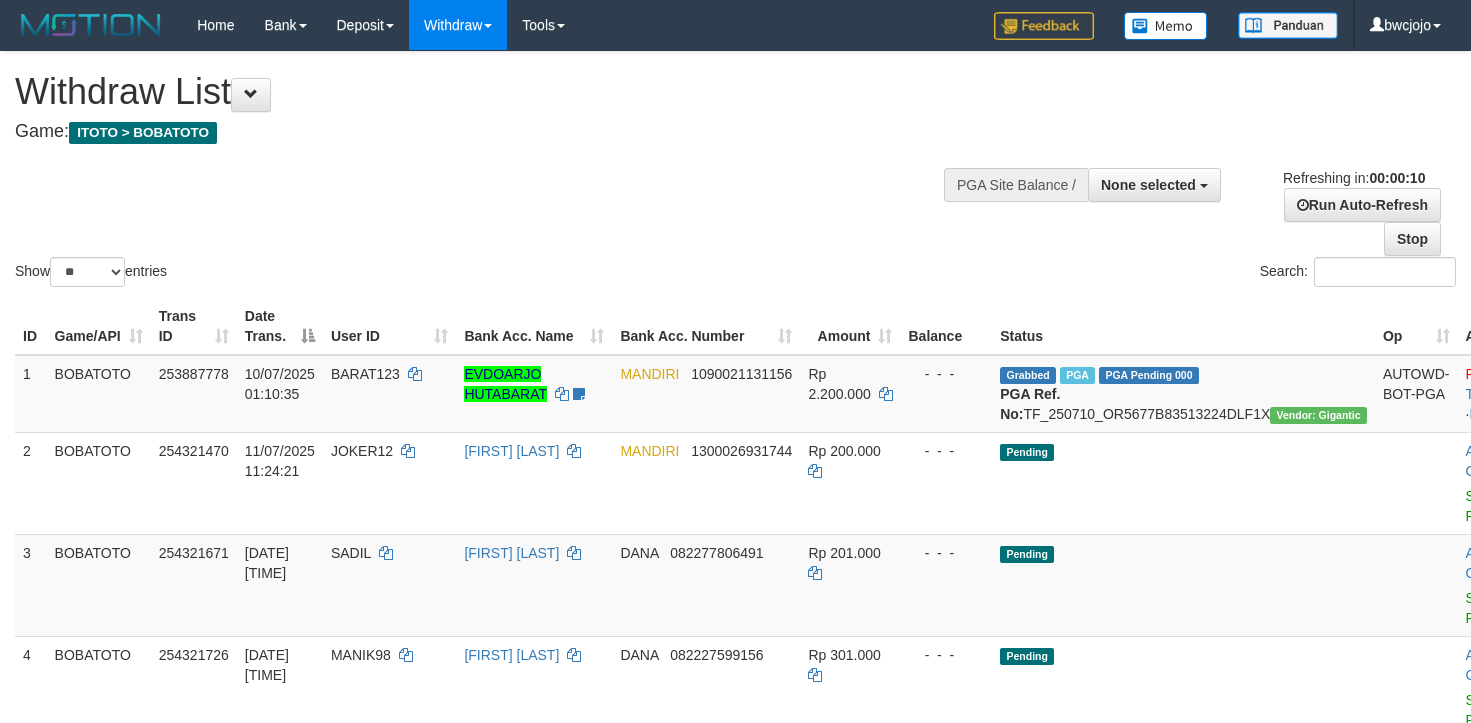 select 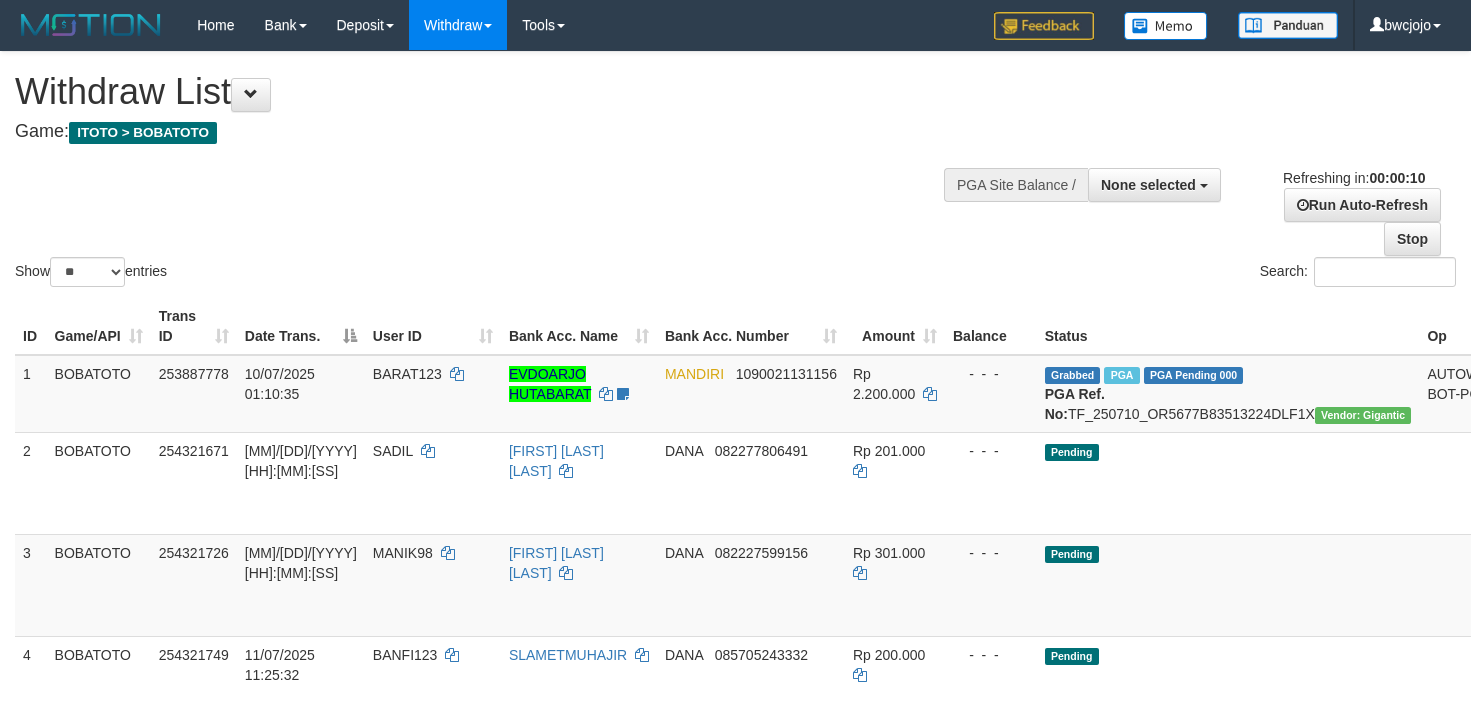 select 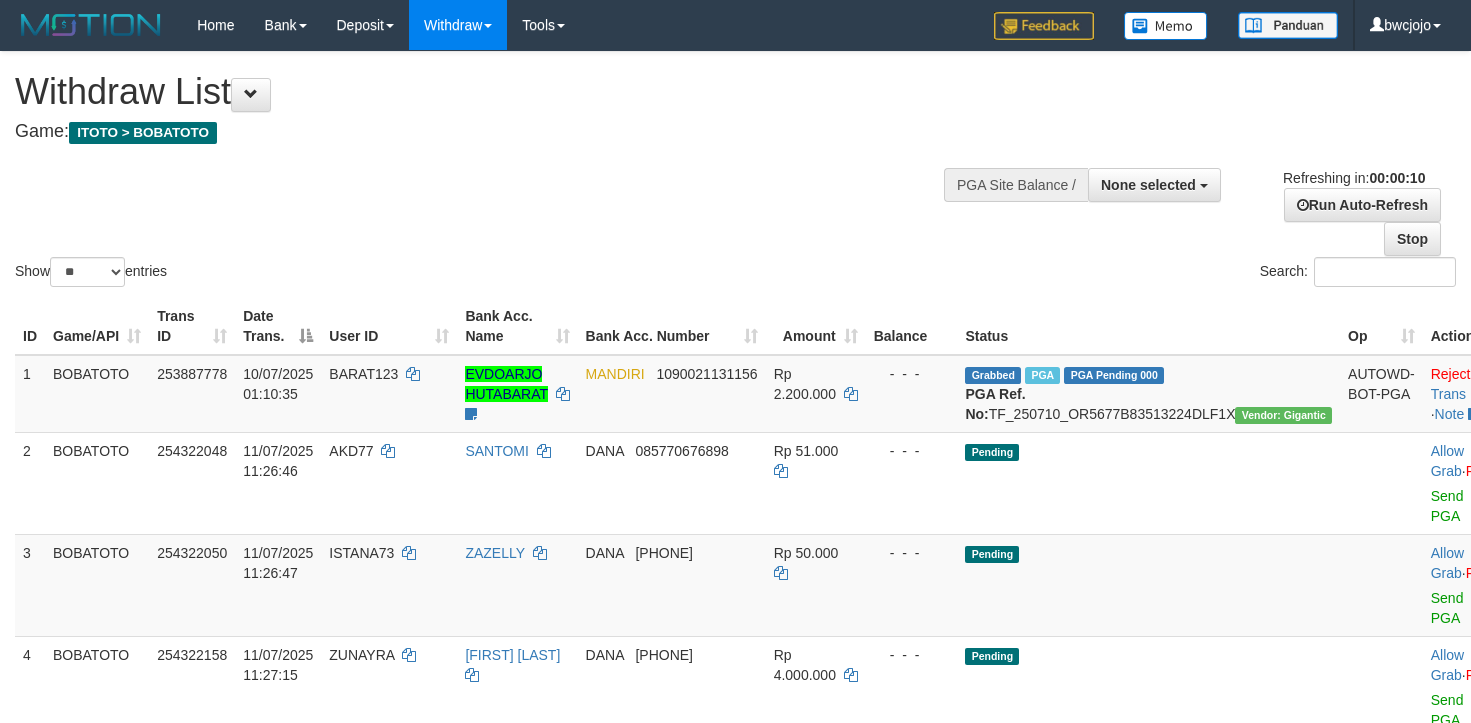select 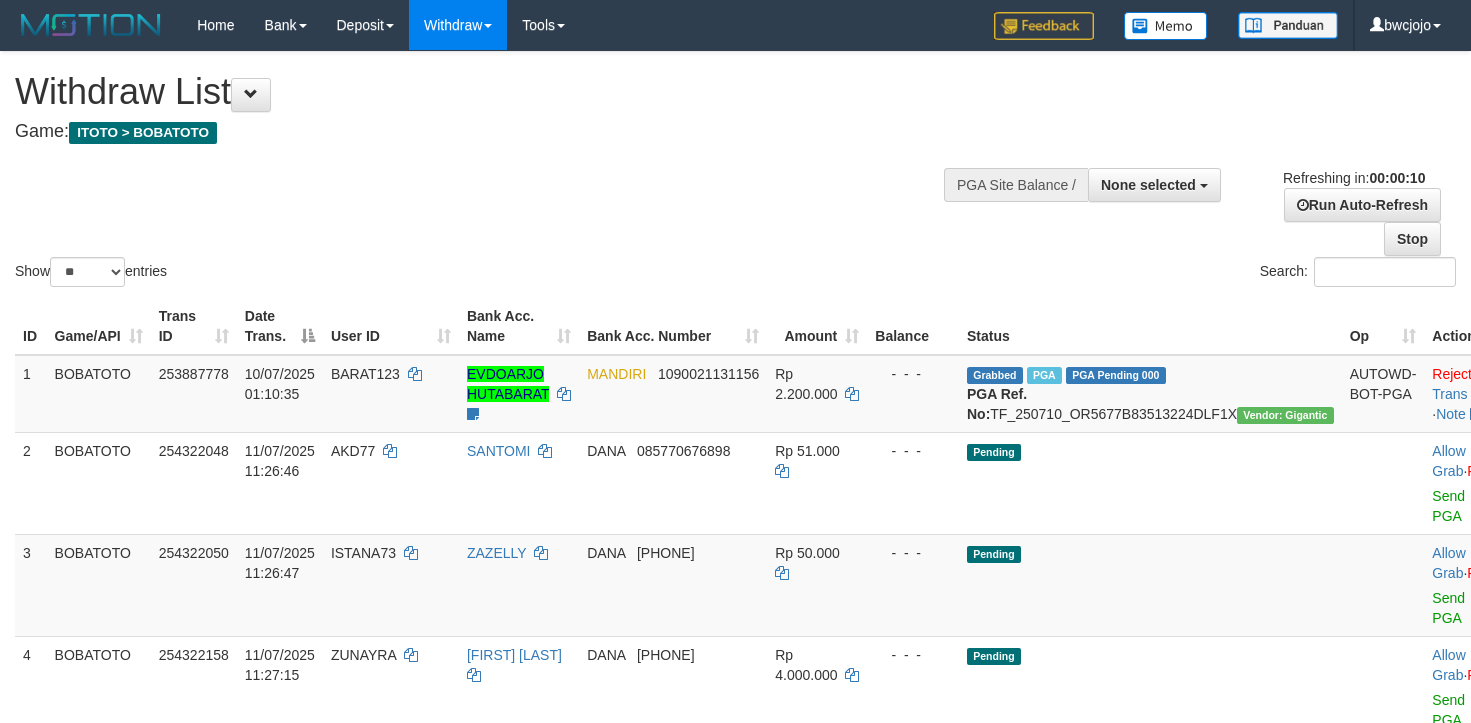 select 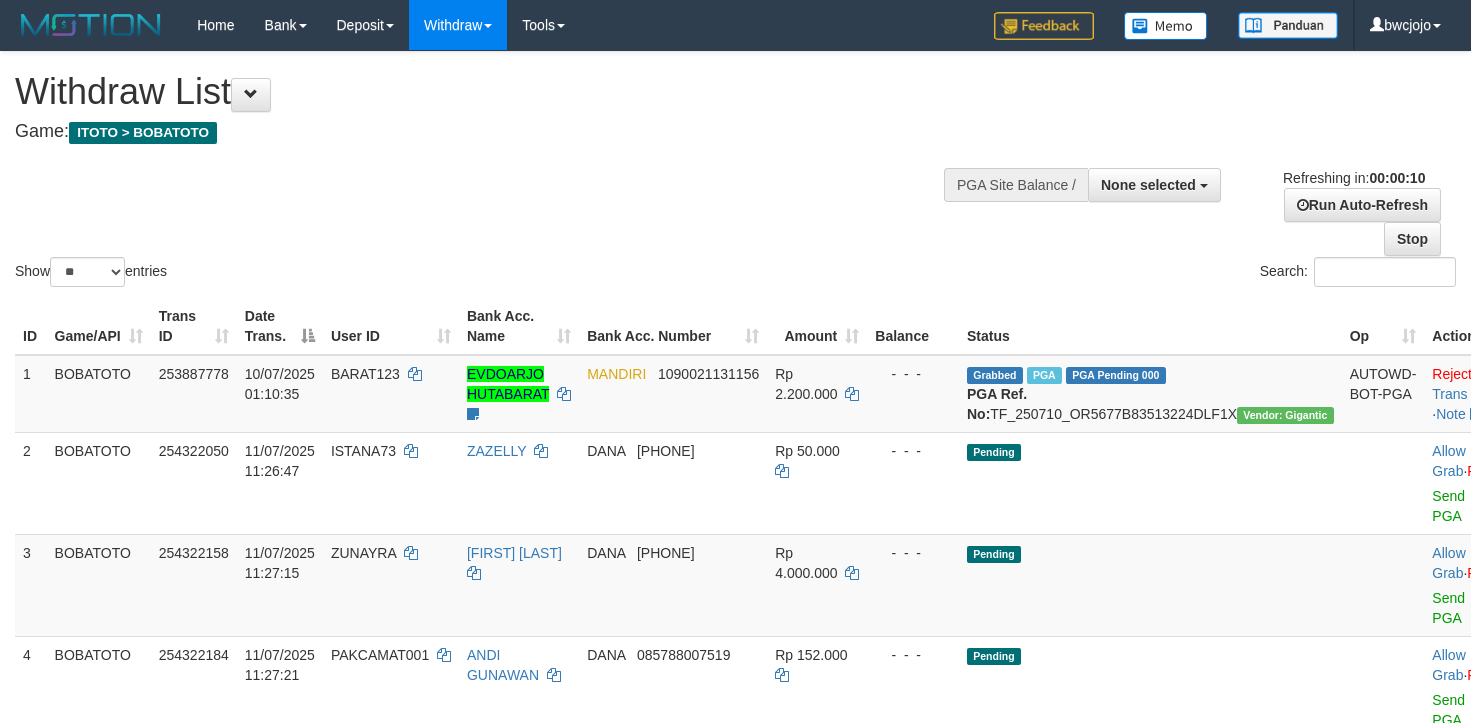 select 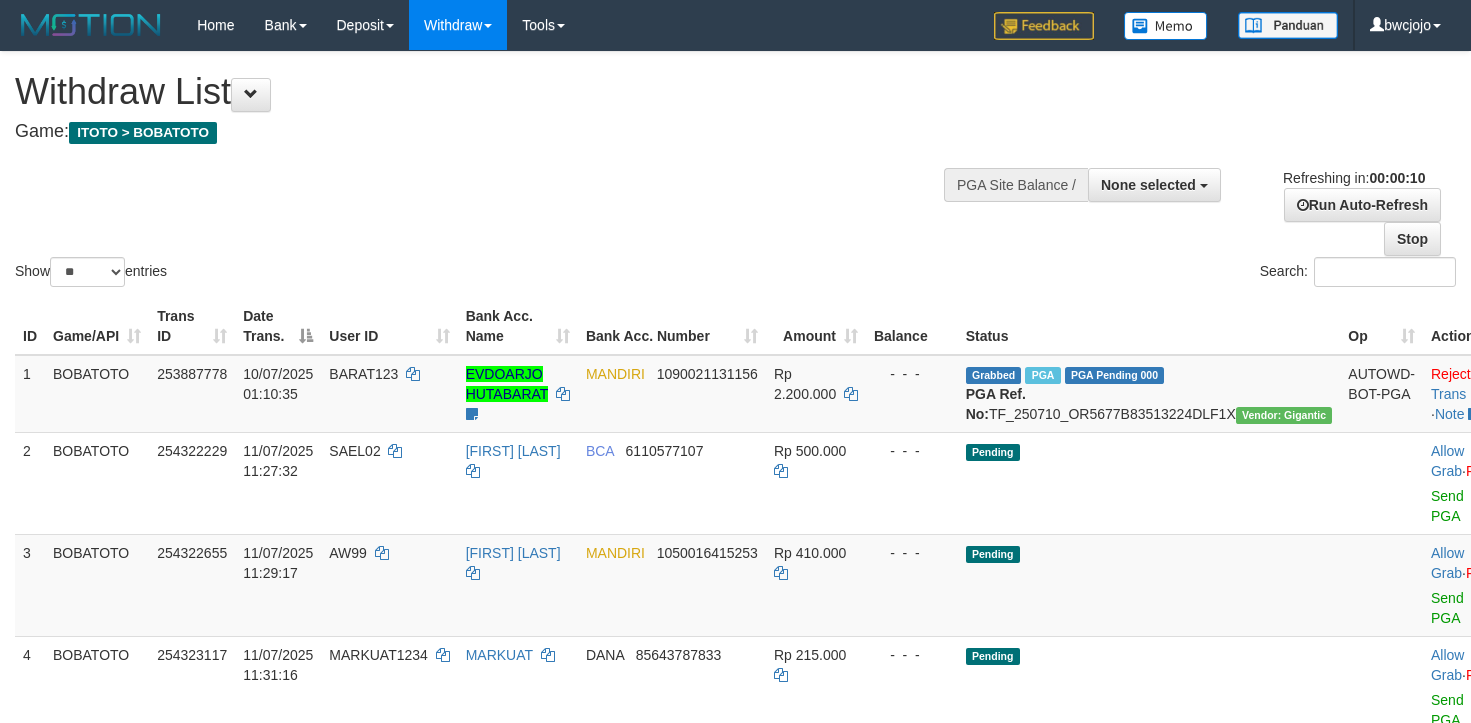 select 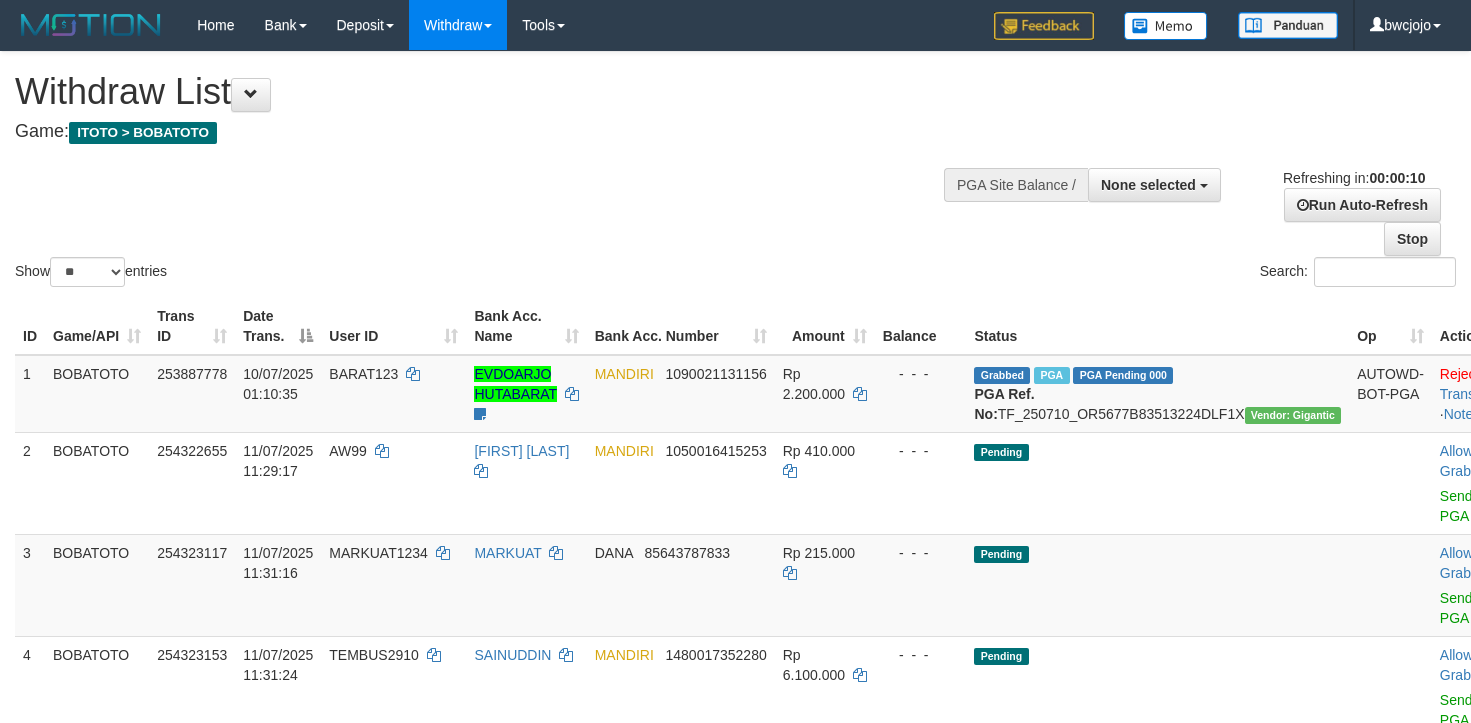 select 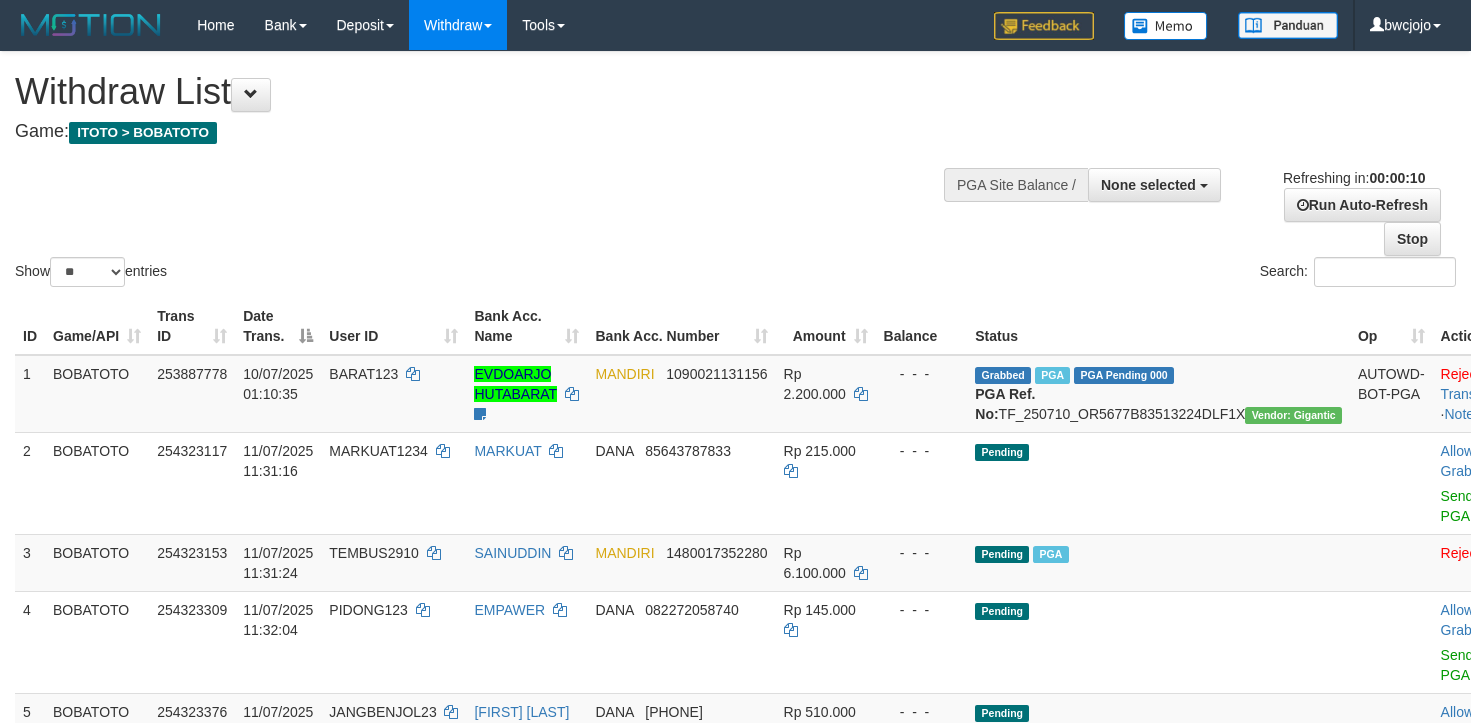 select 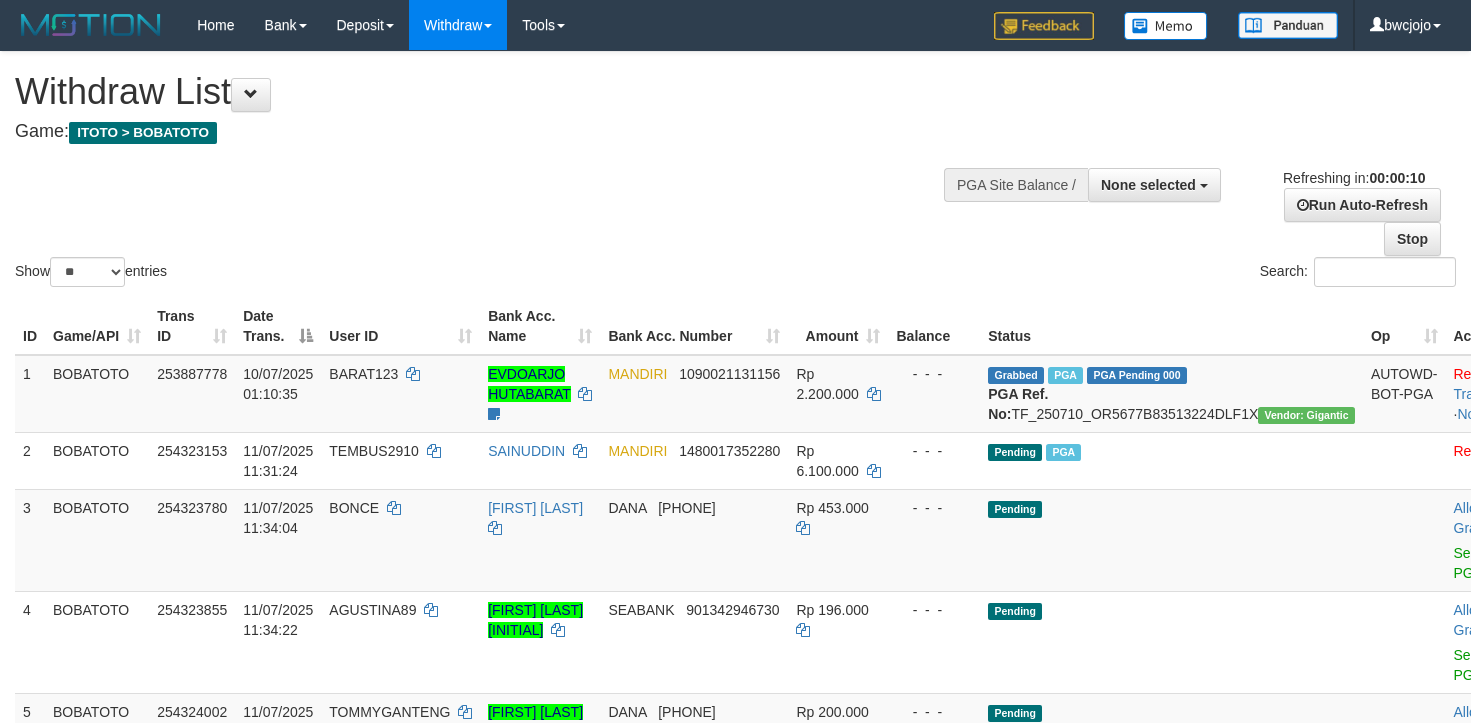 select 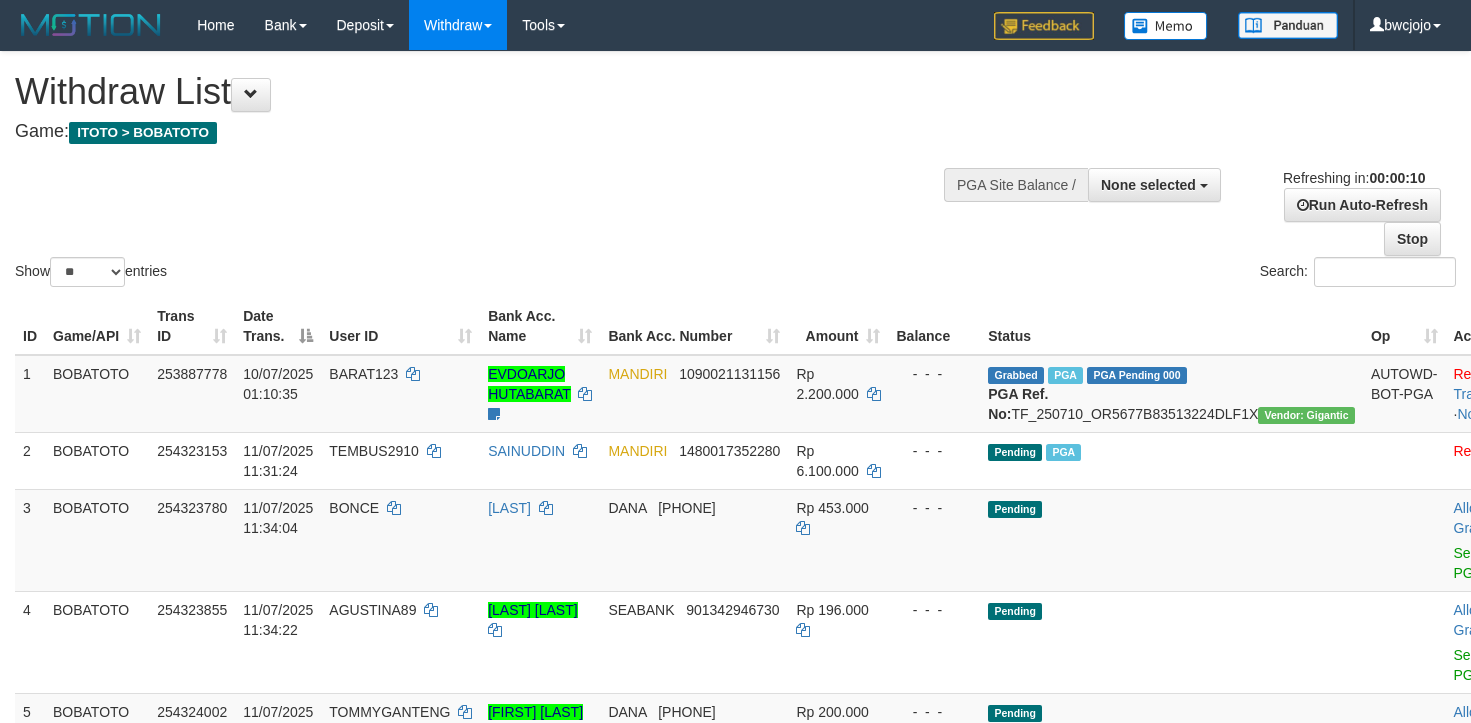 select 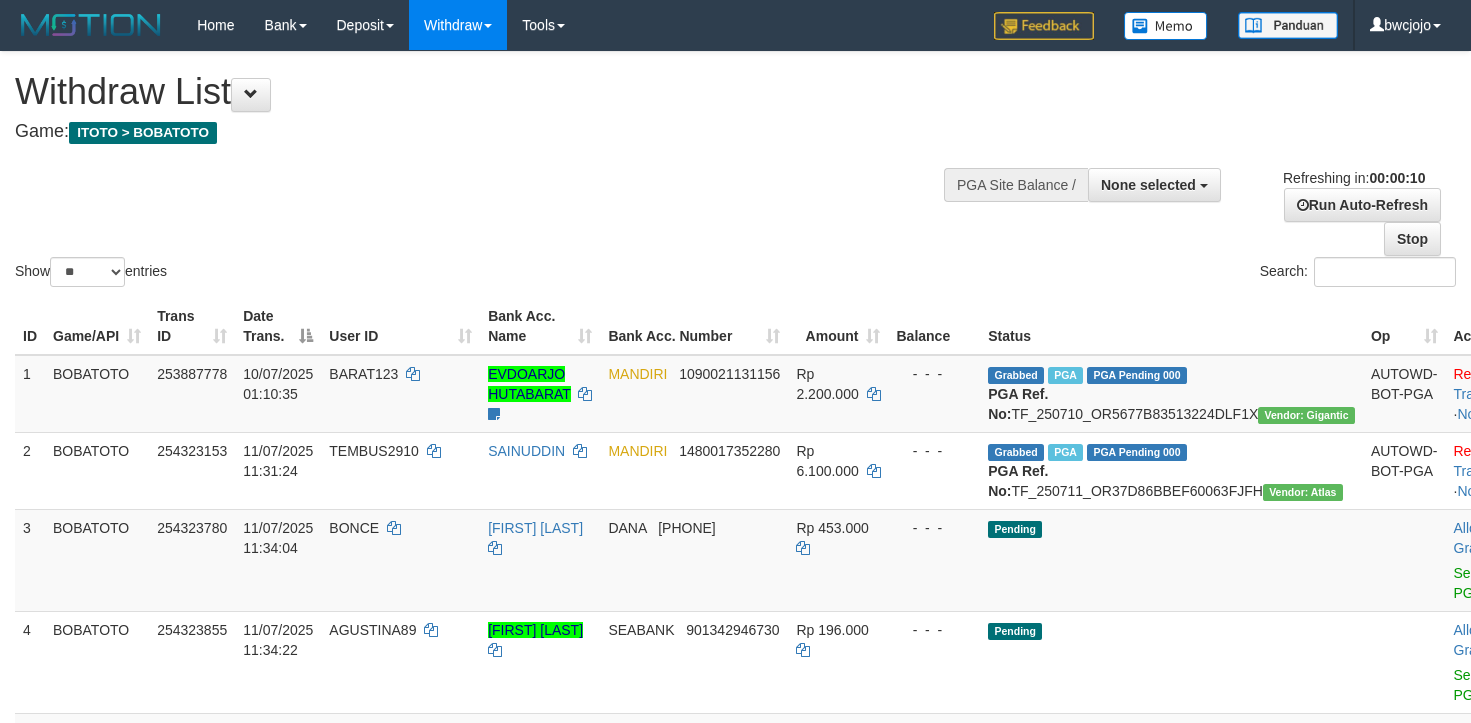 select 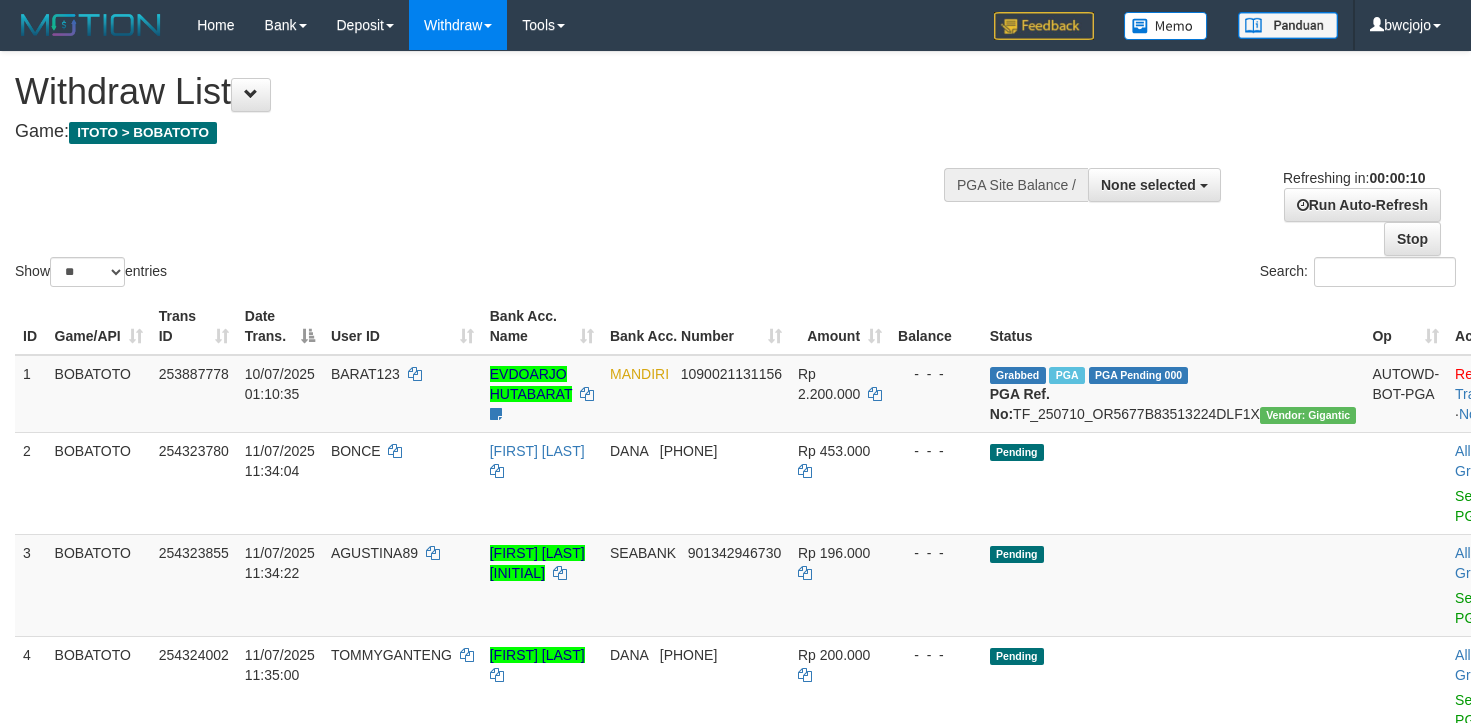 select 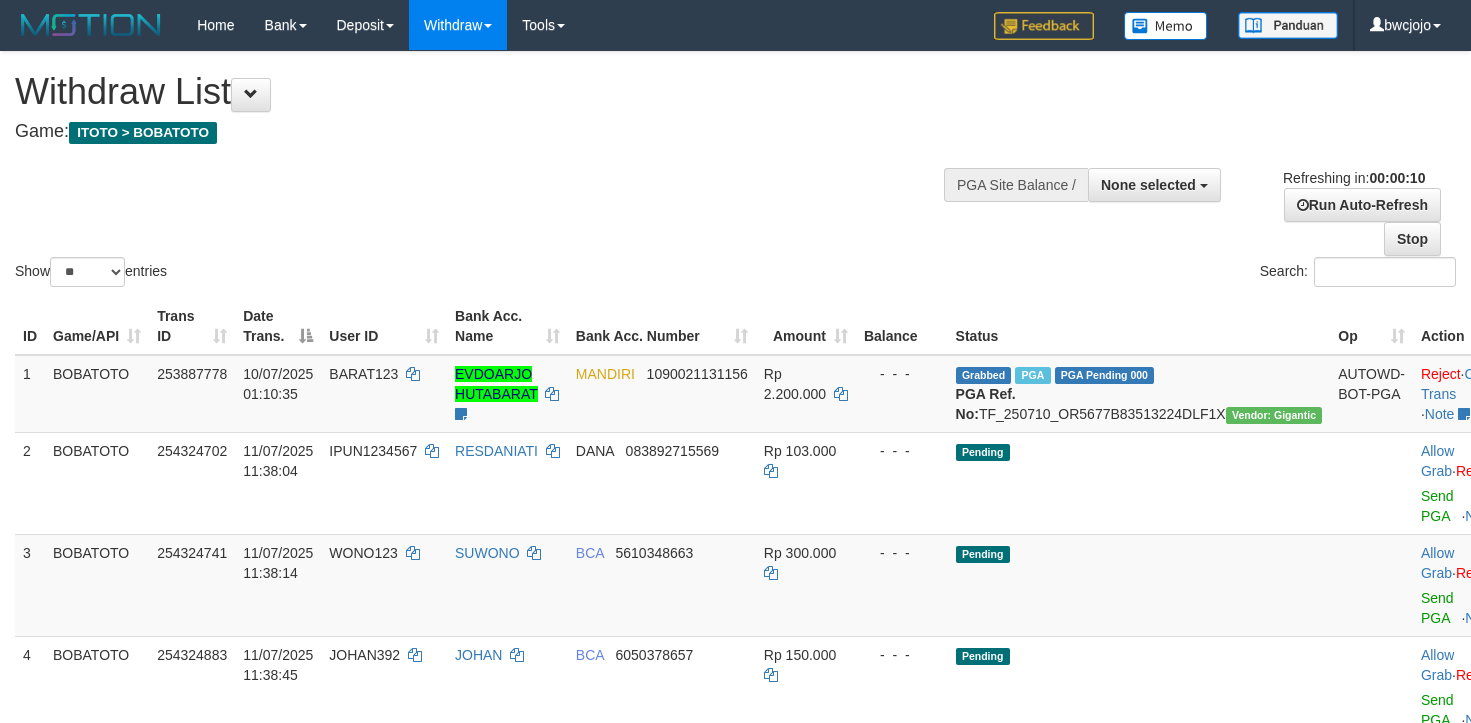 select 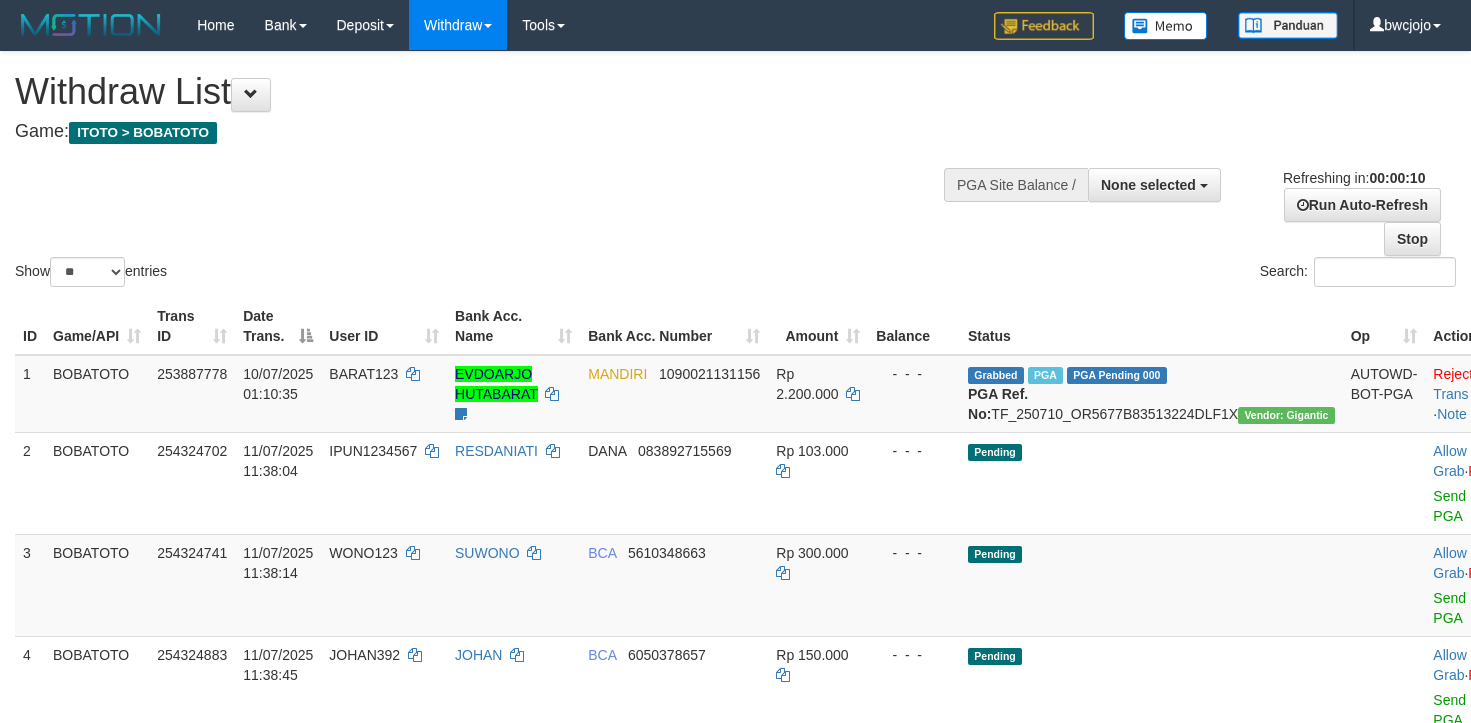 select 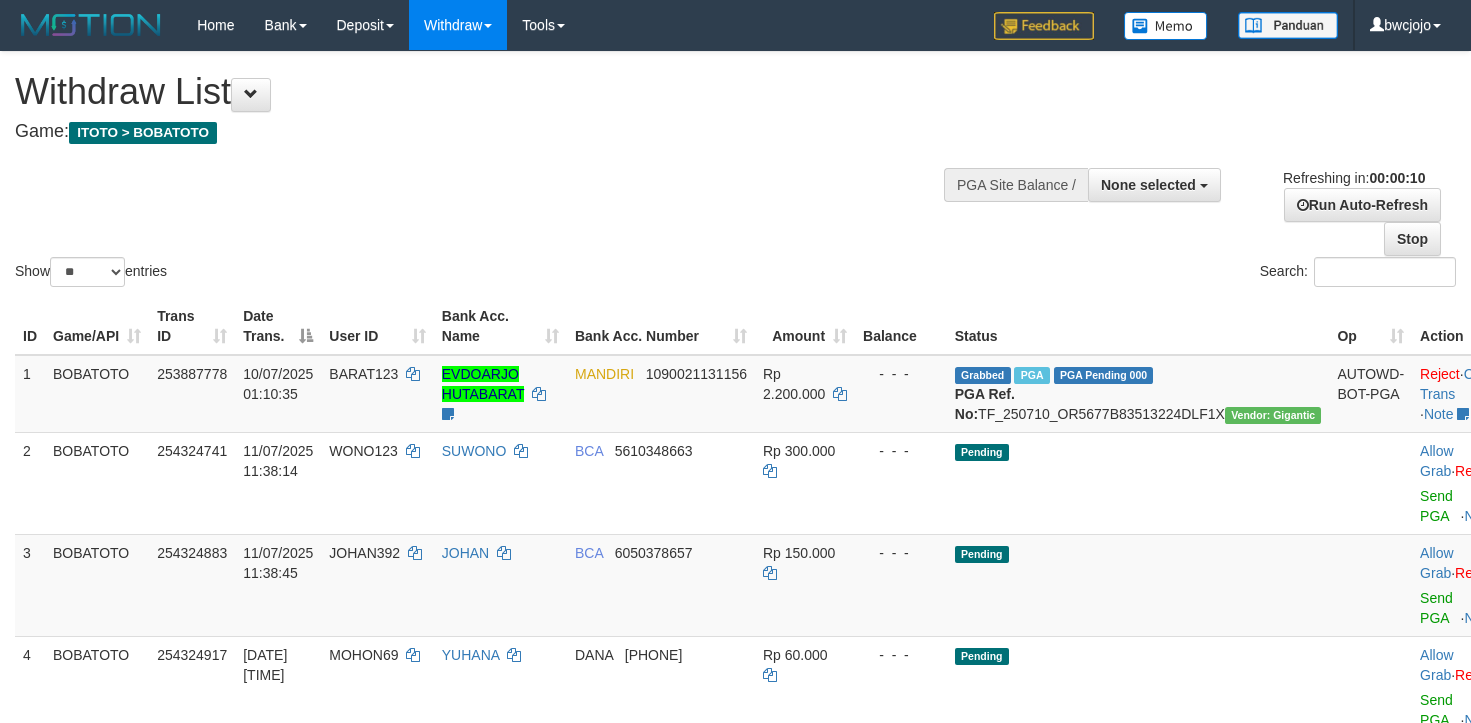 select 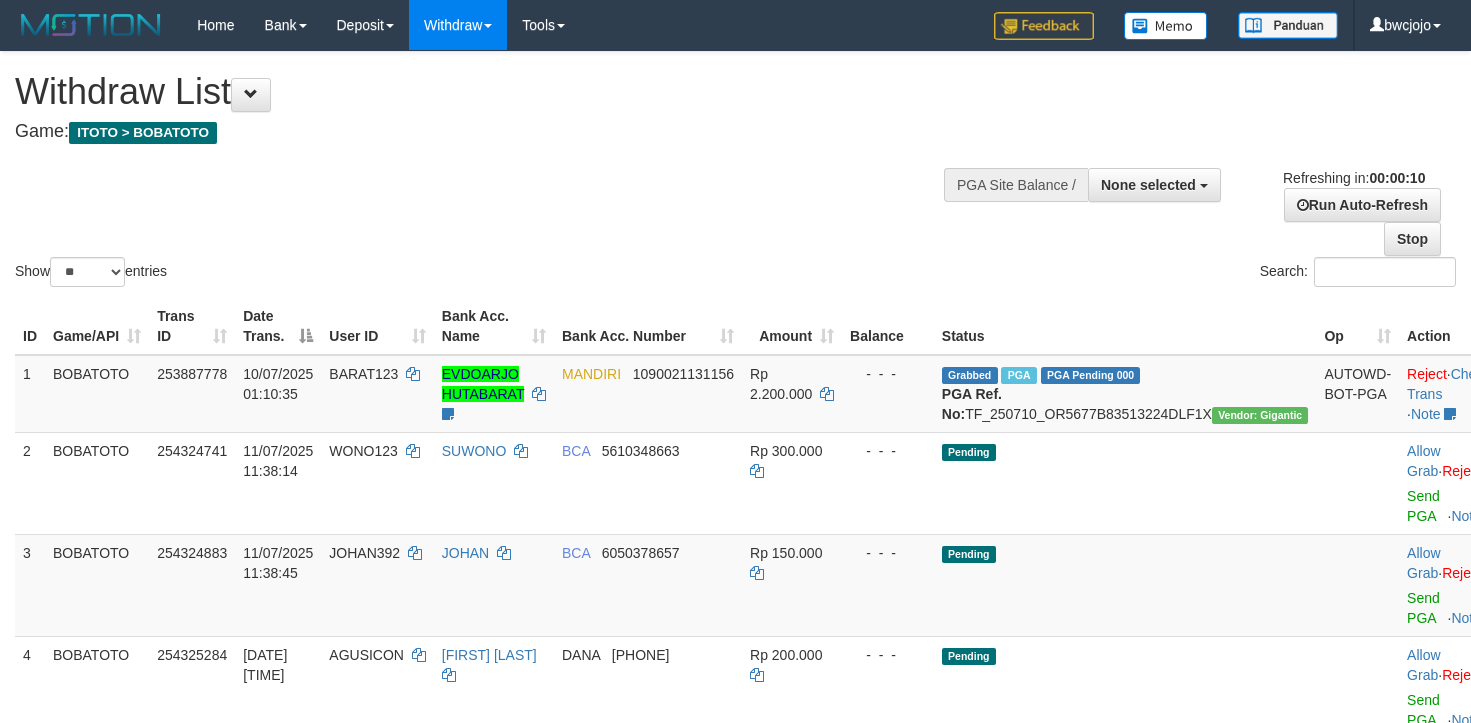 select 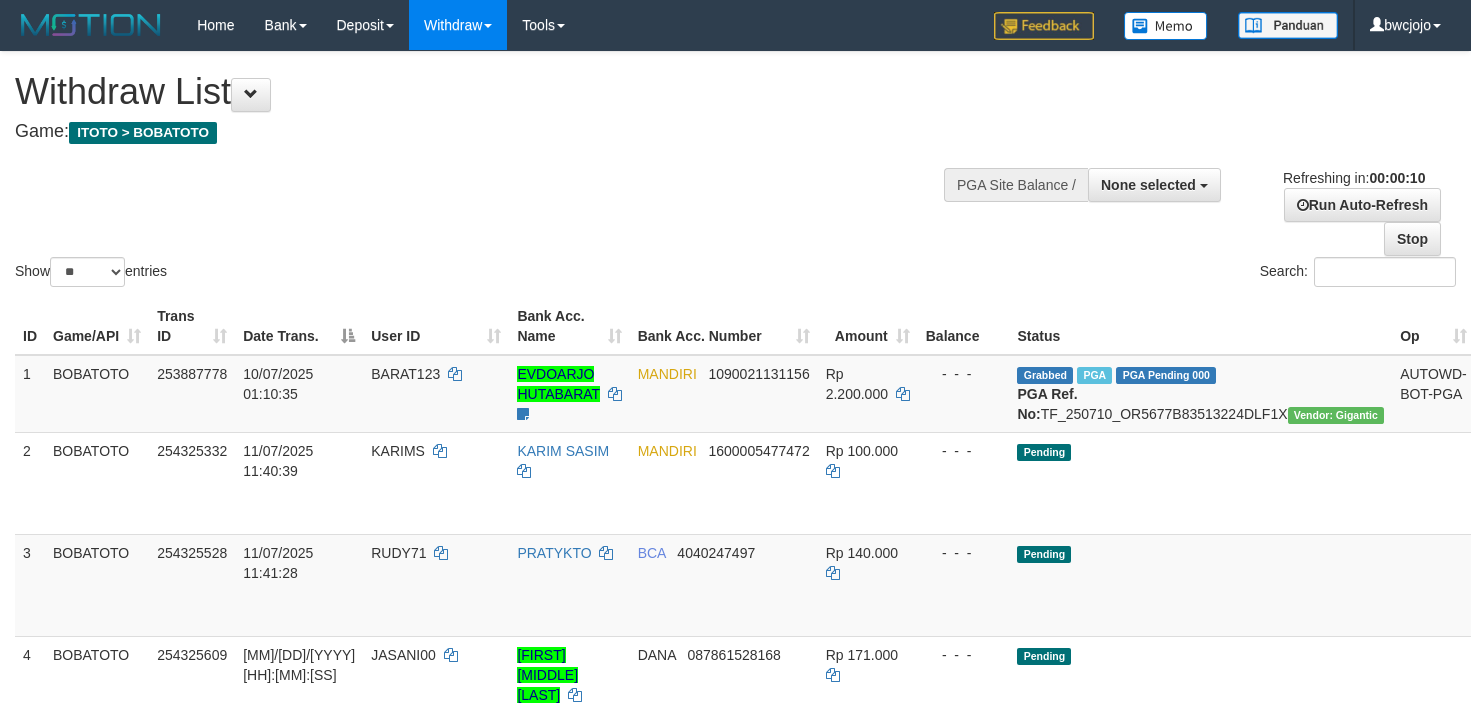 select 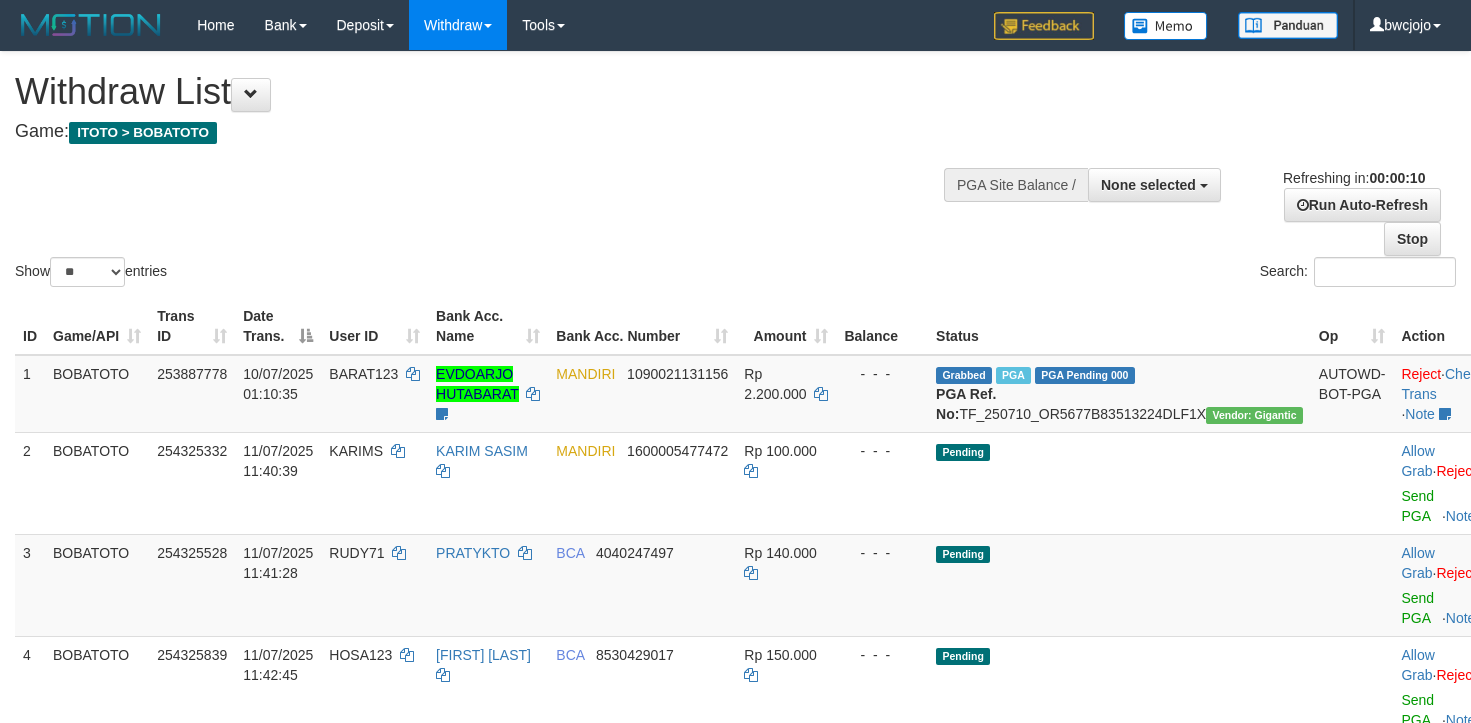 select 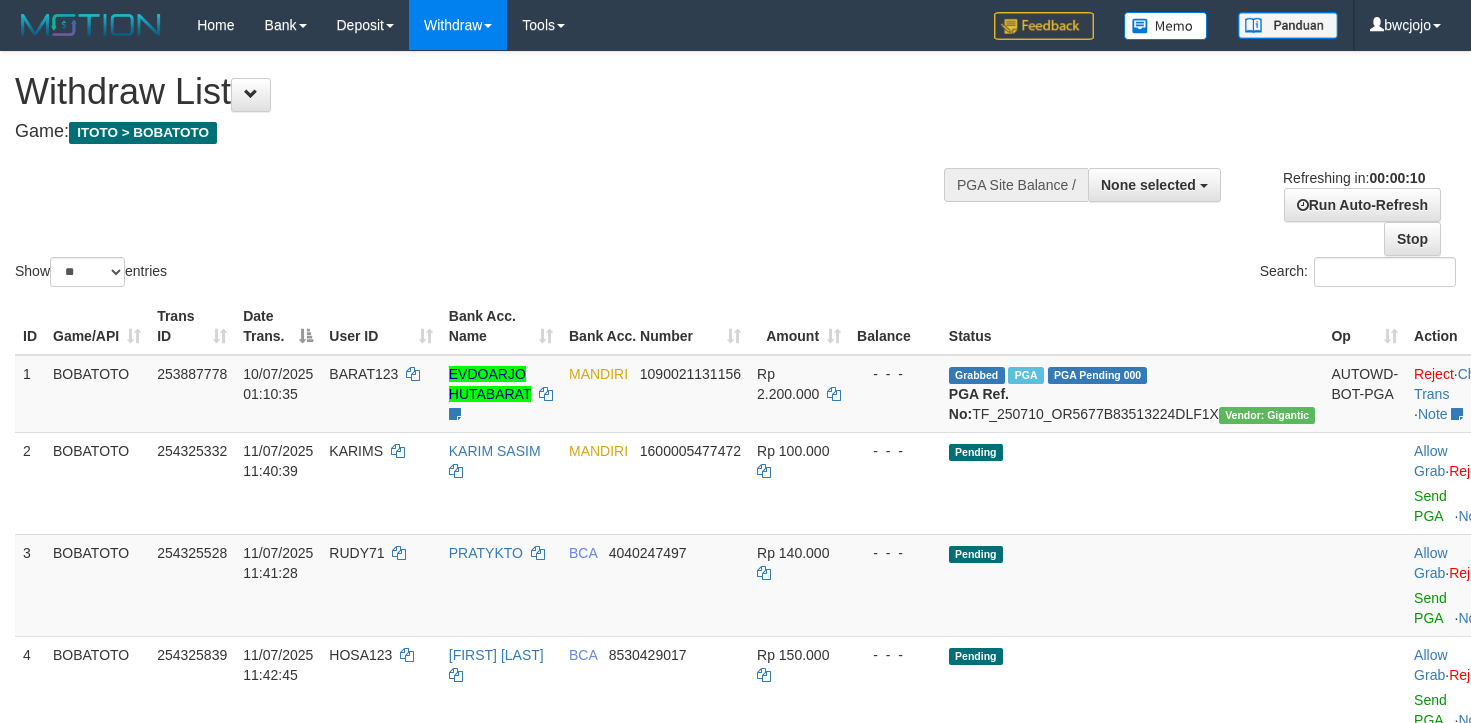 select 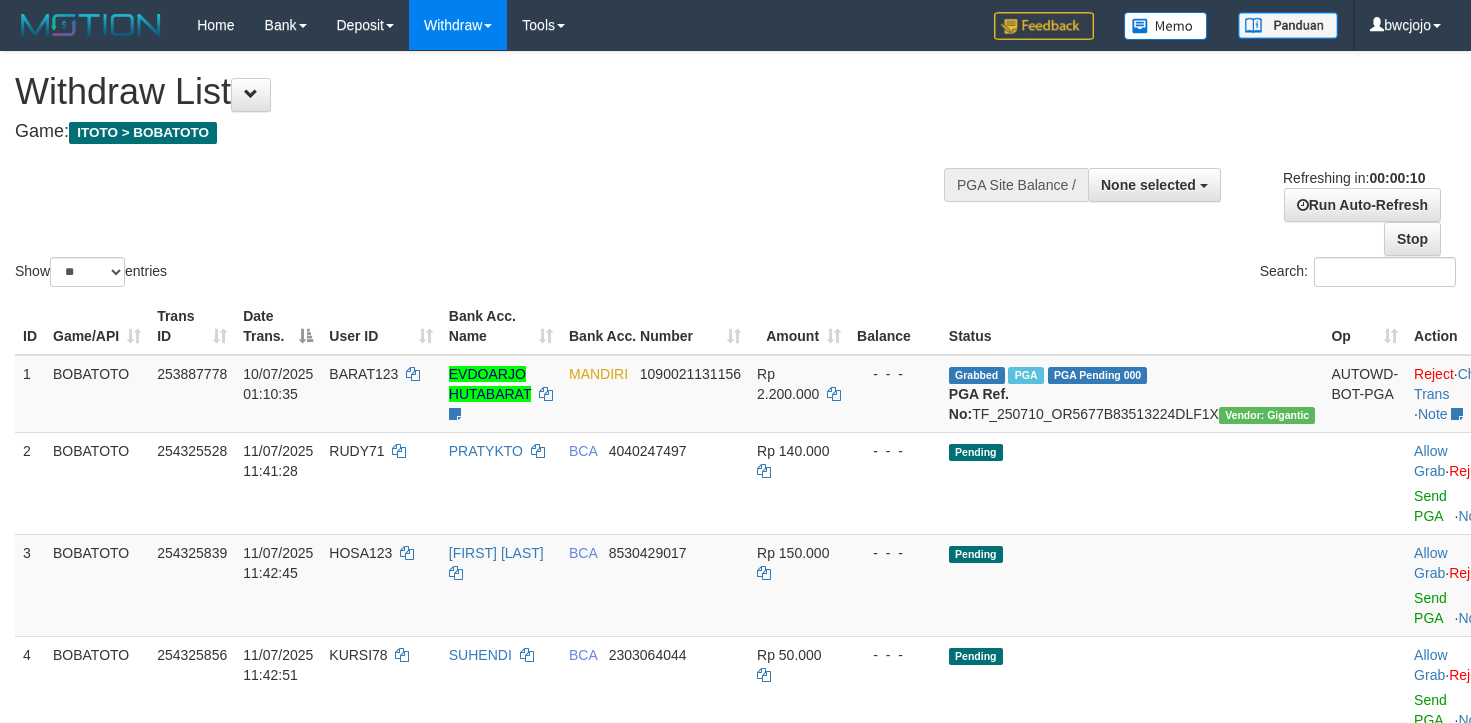 select 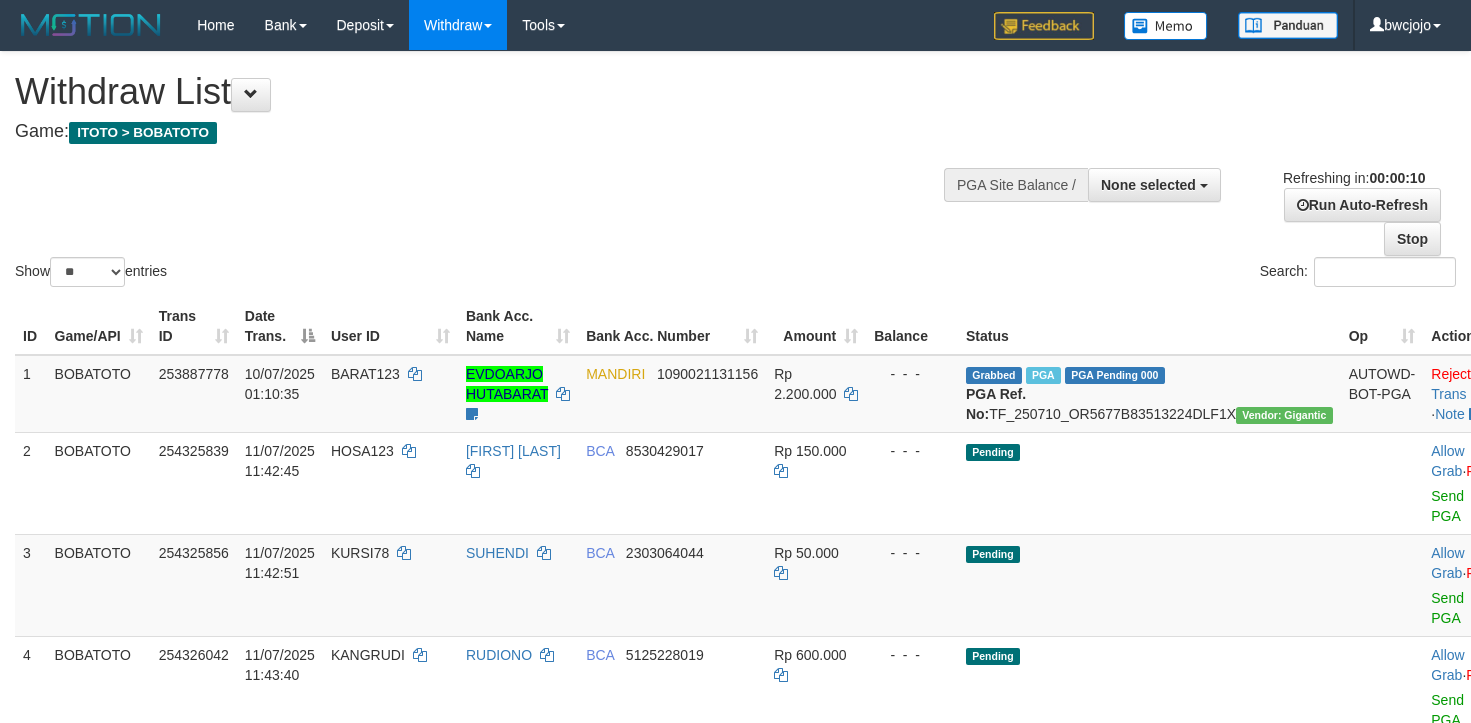 select 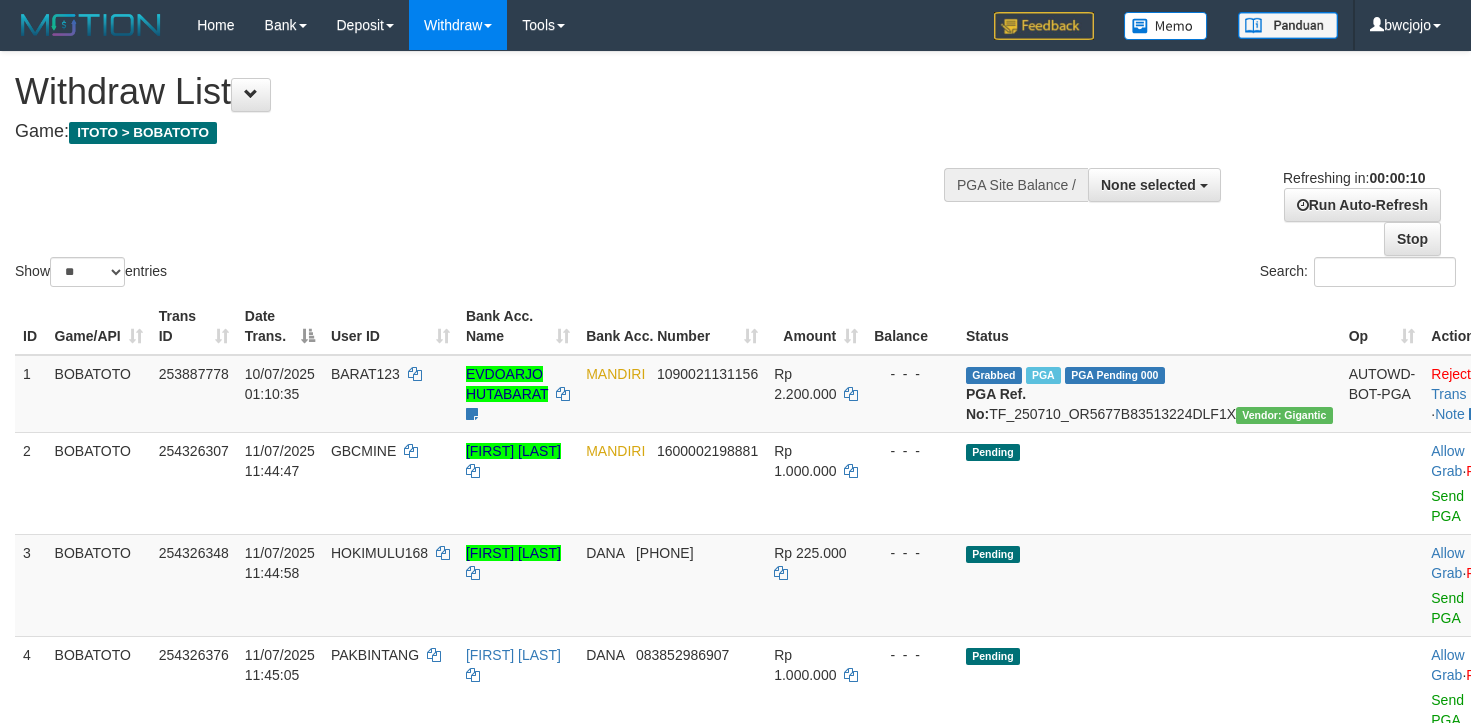 select 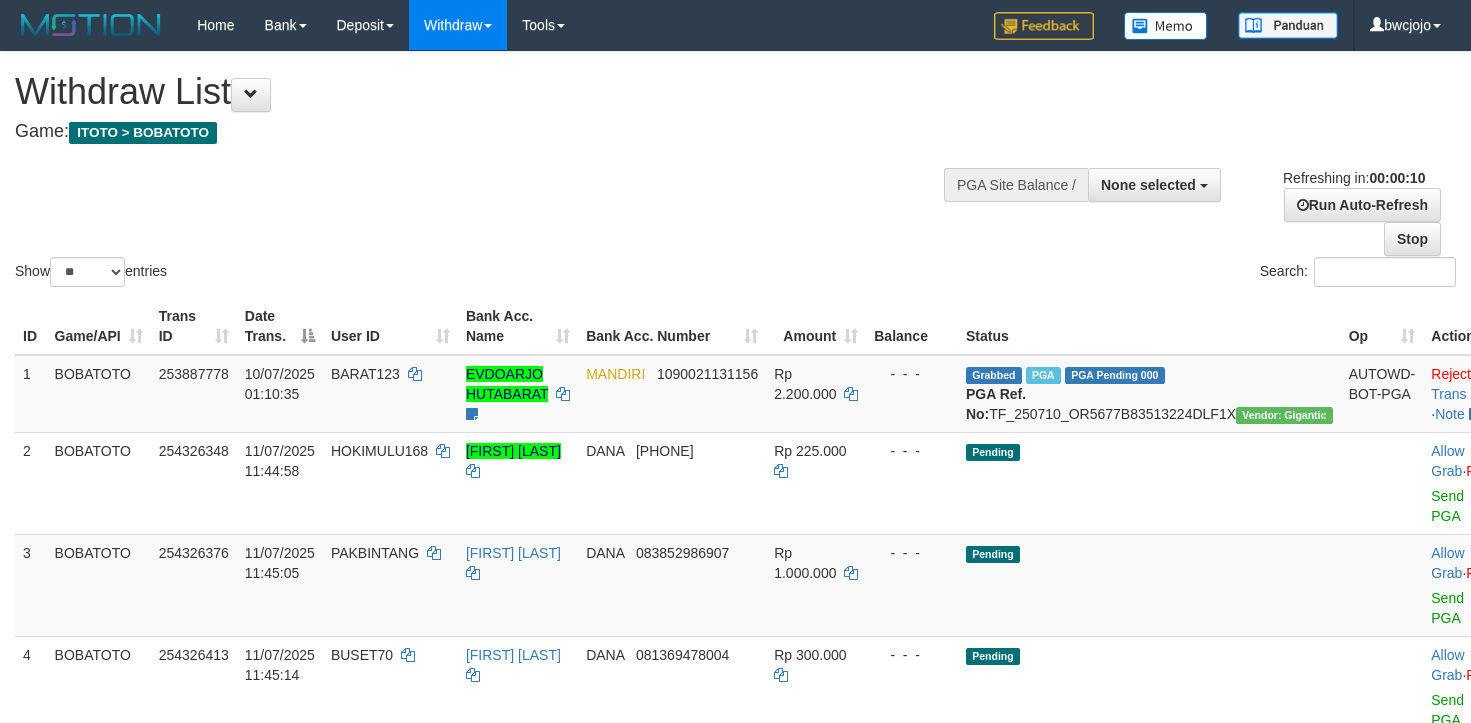 select 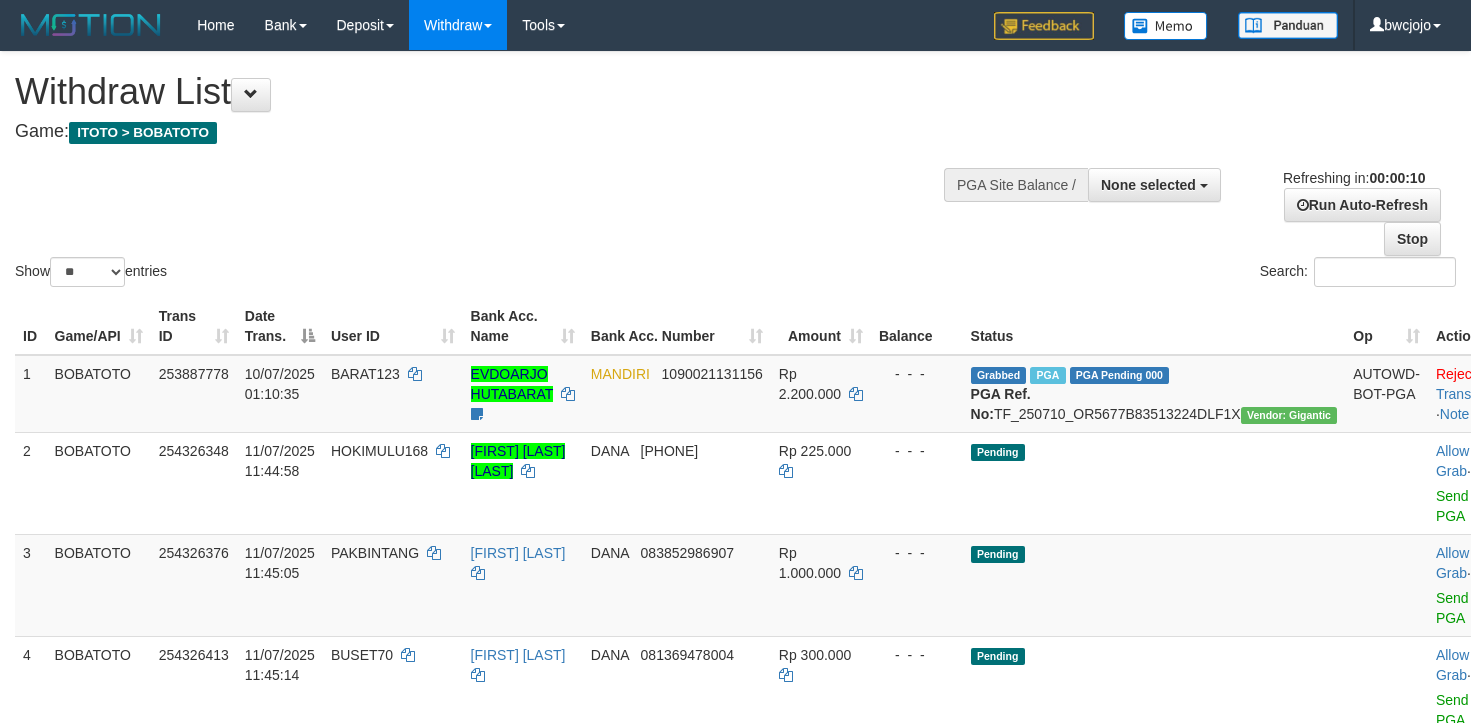 select 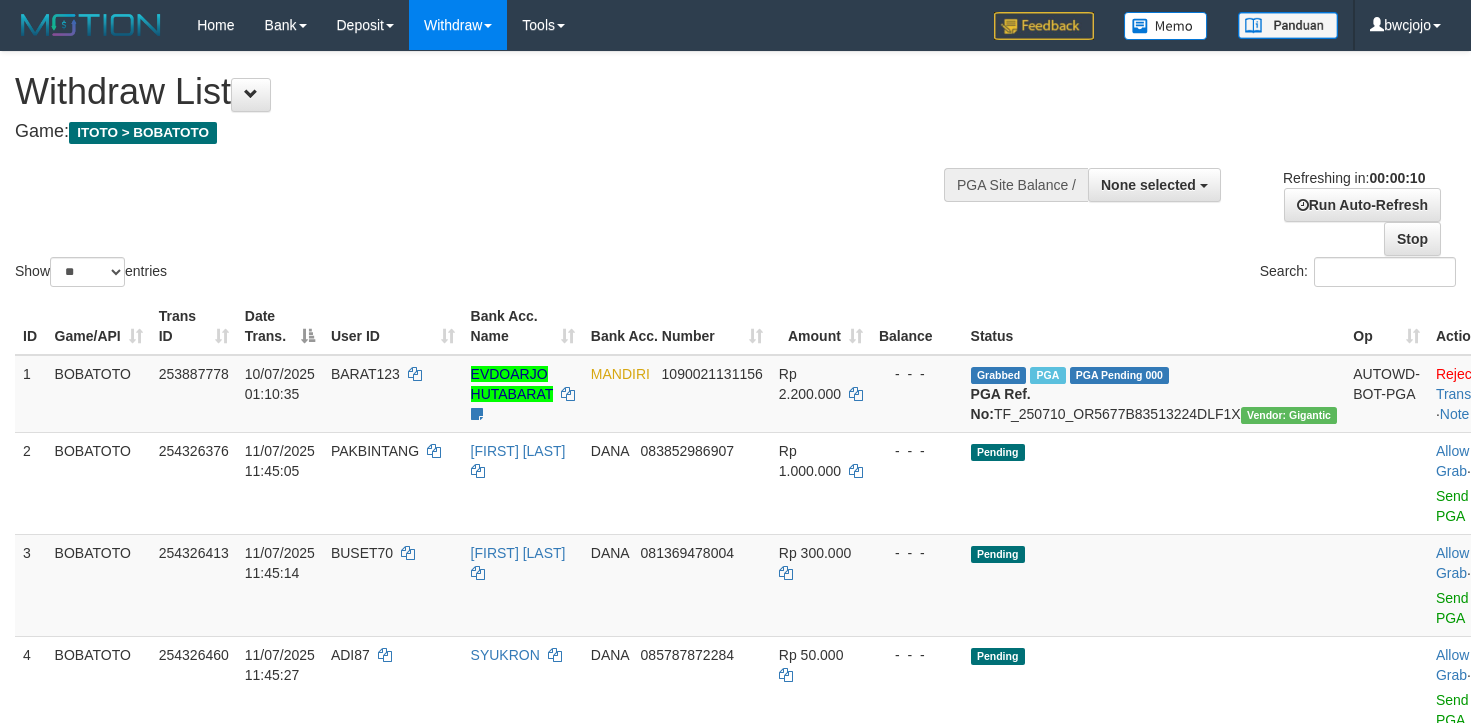 select 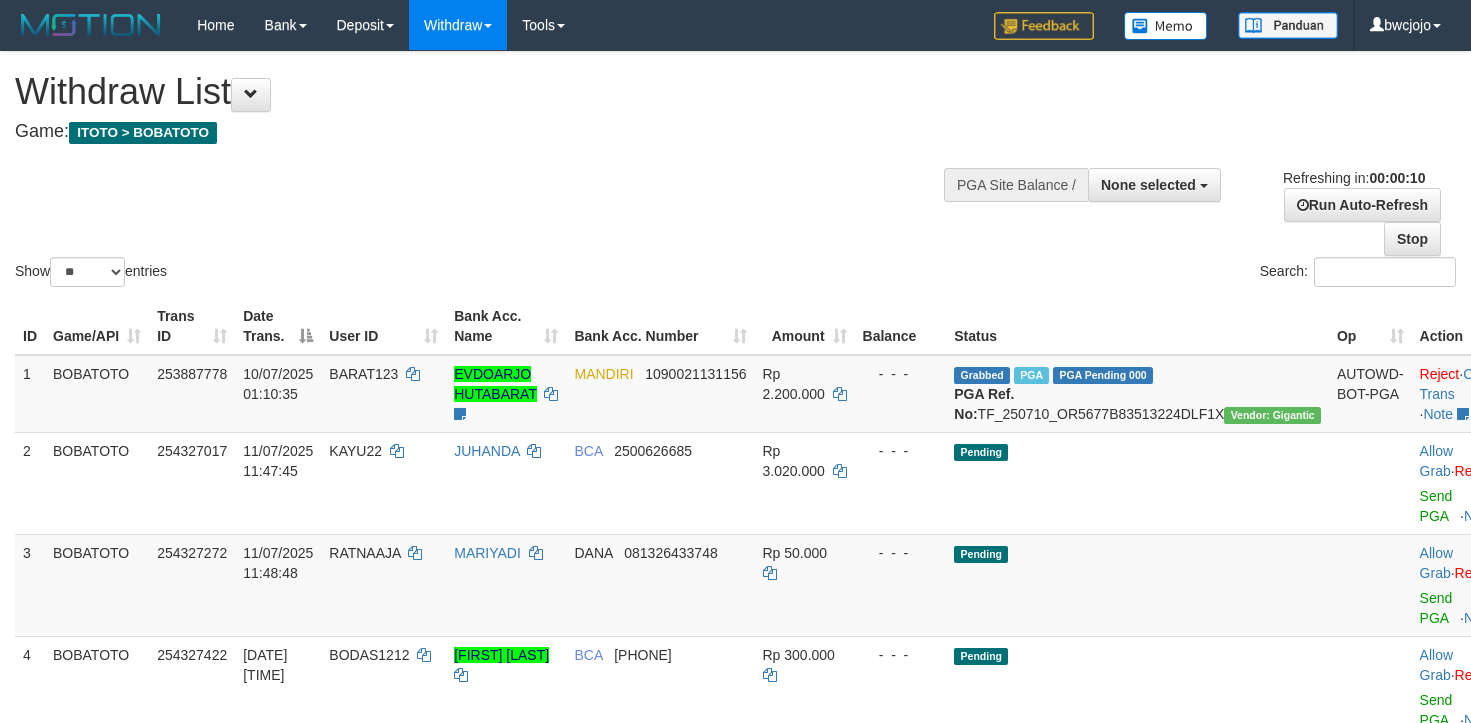 select 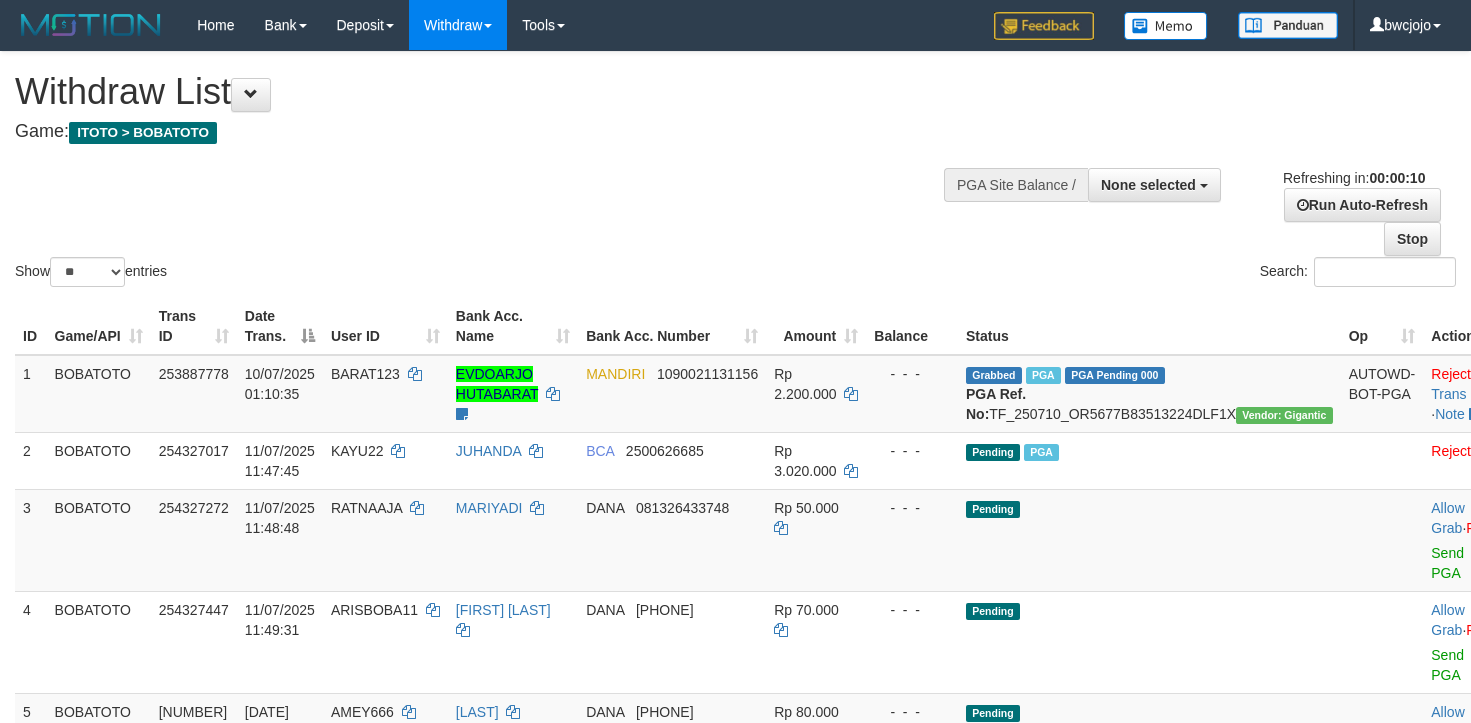 select 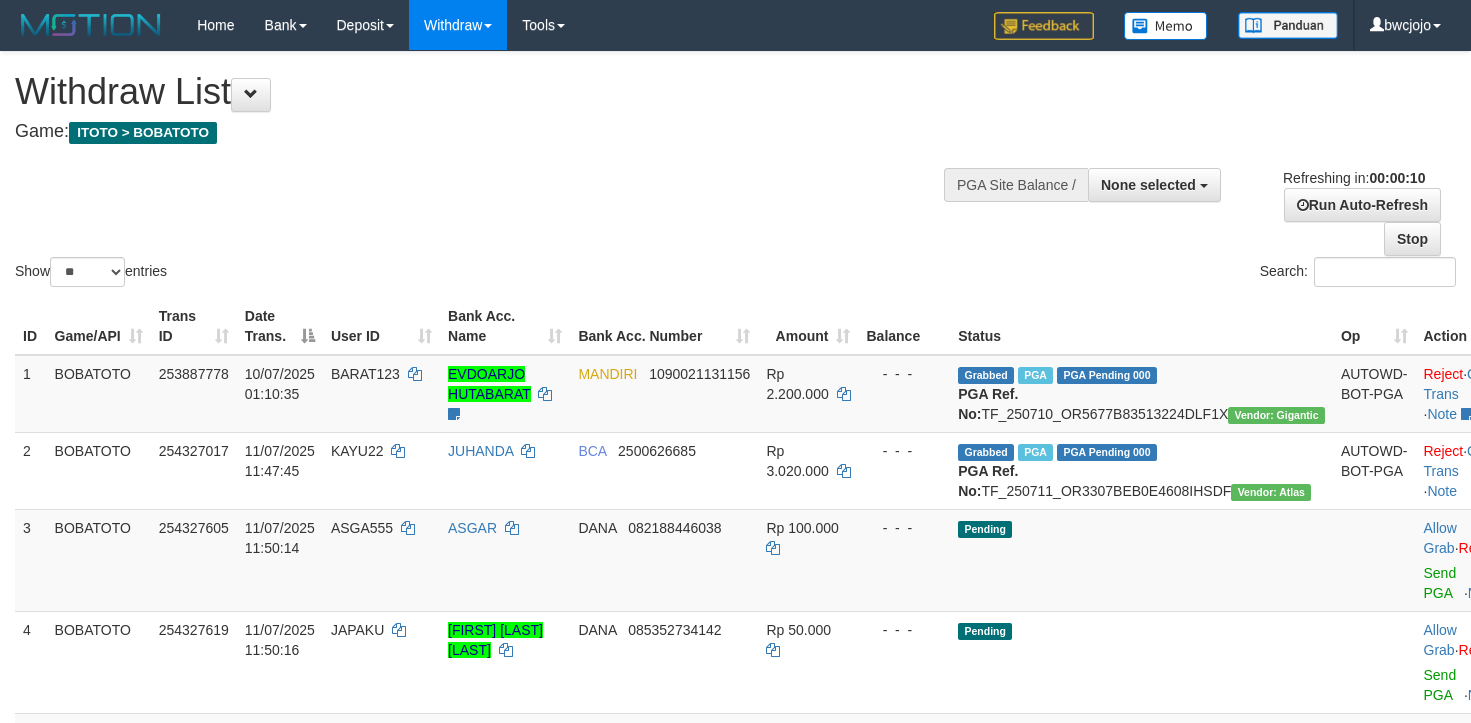 select 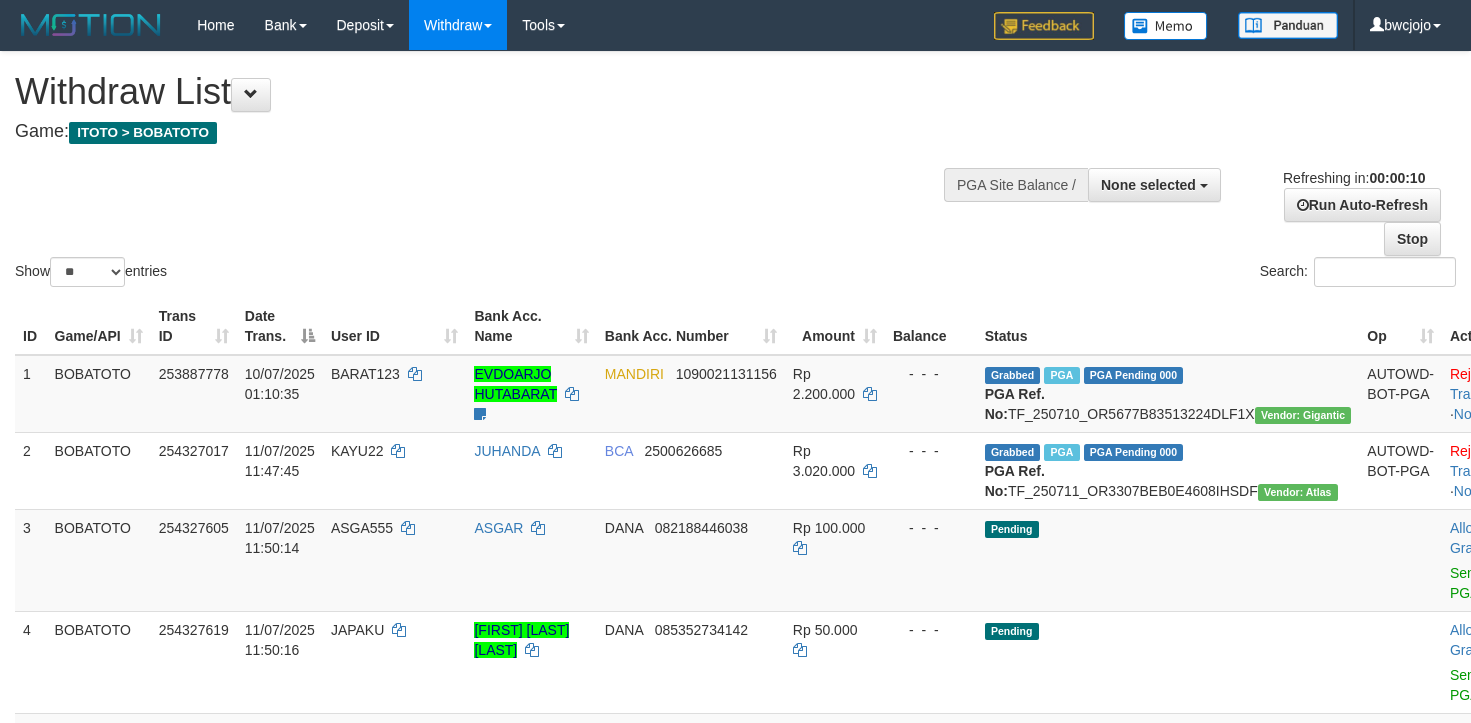 select 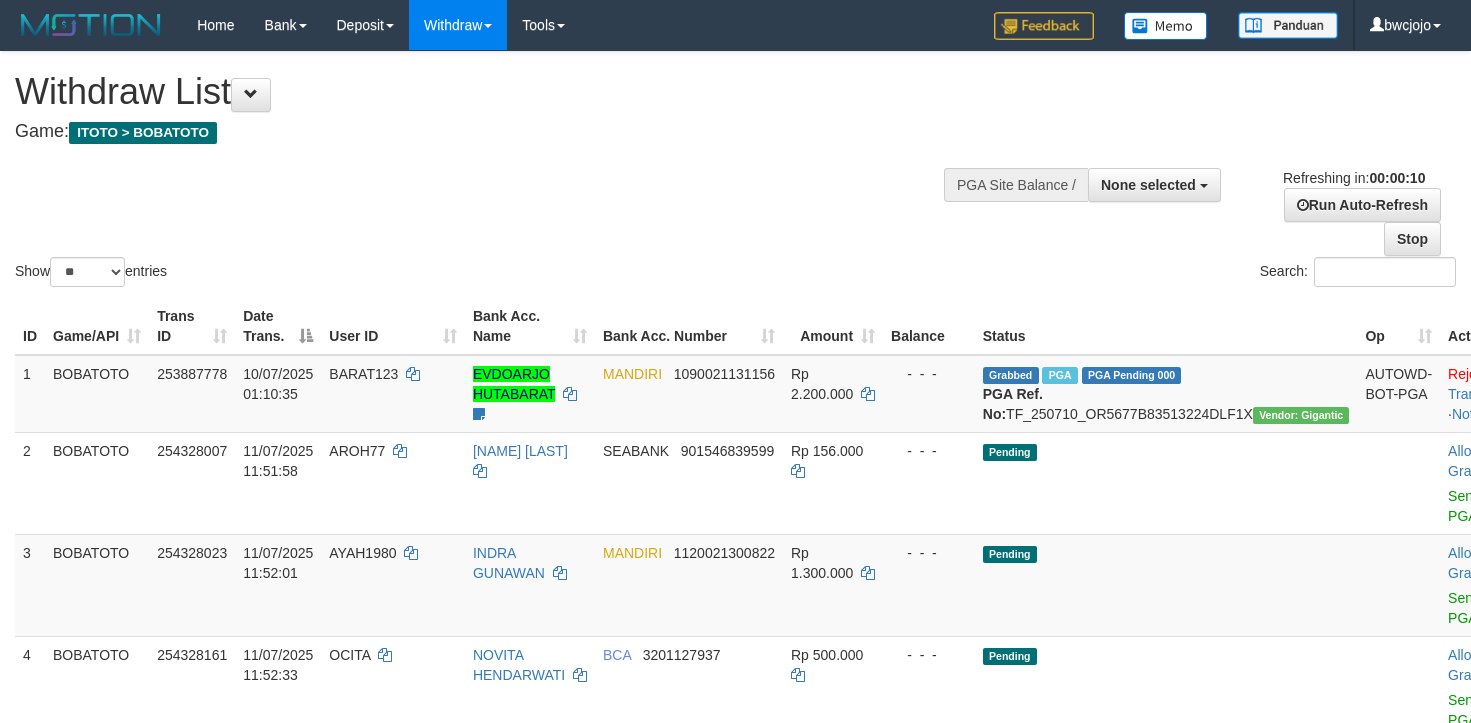 select 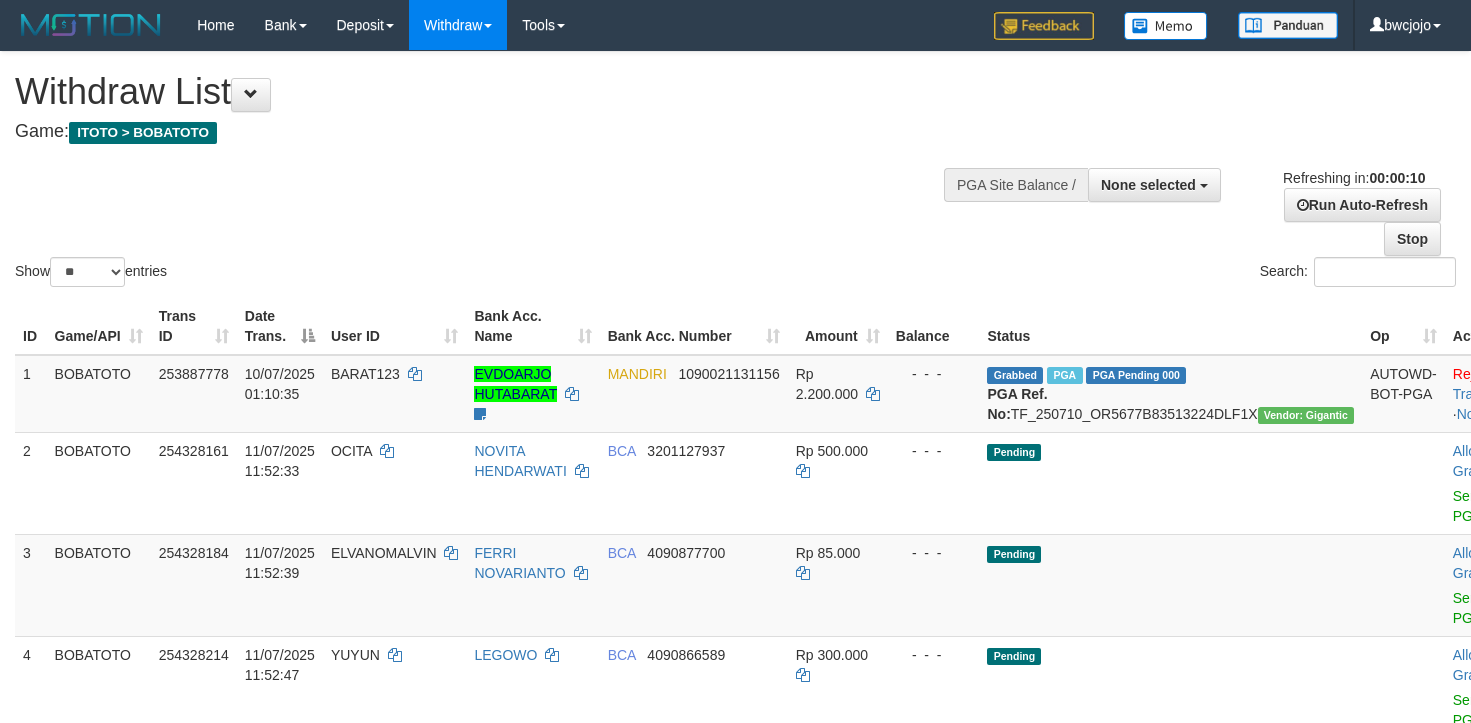 select 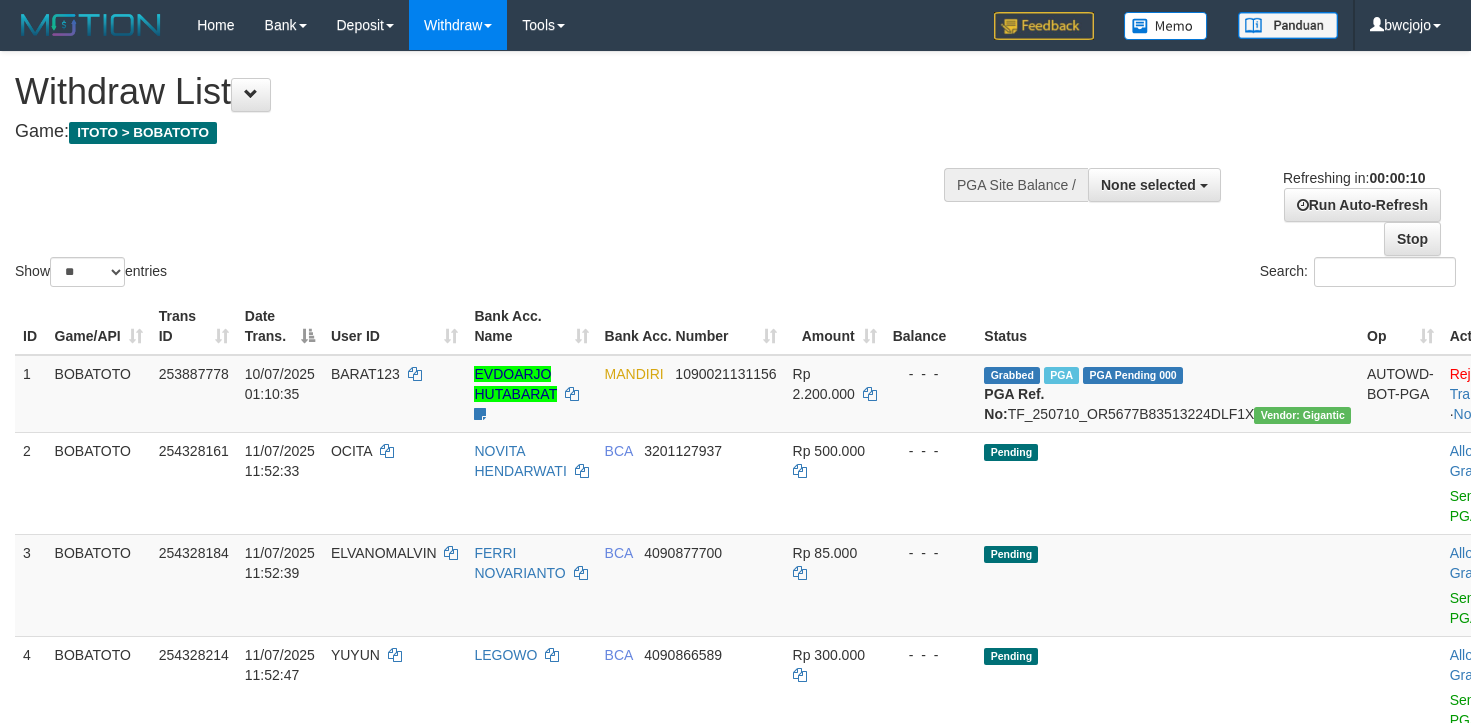 select 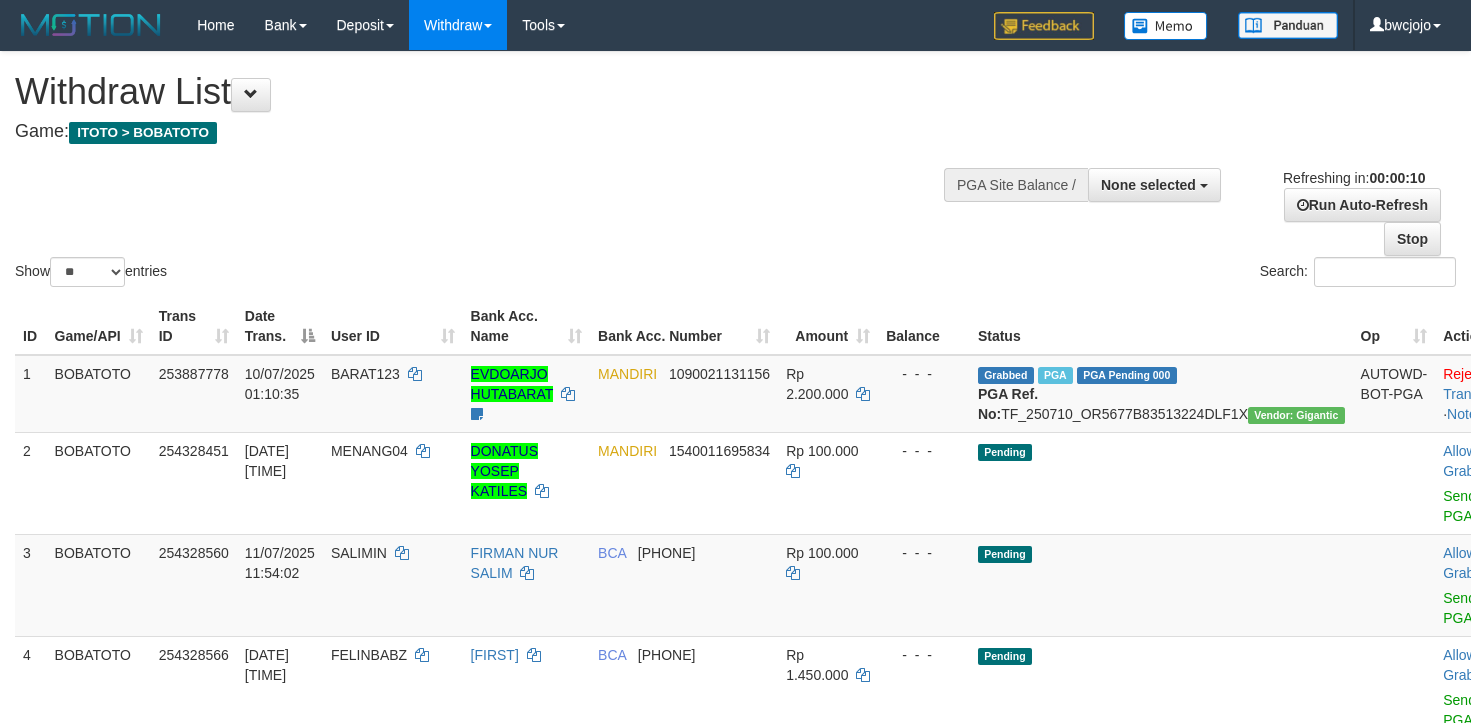 select 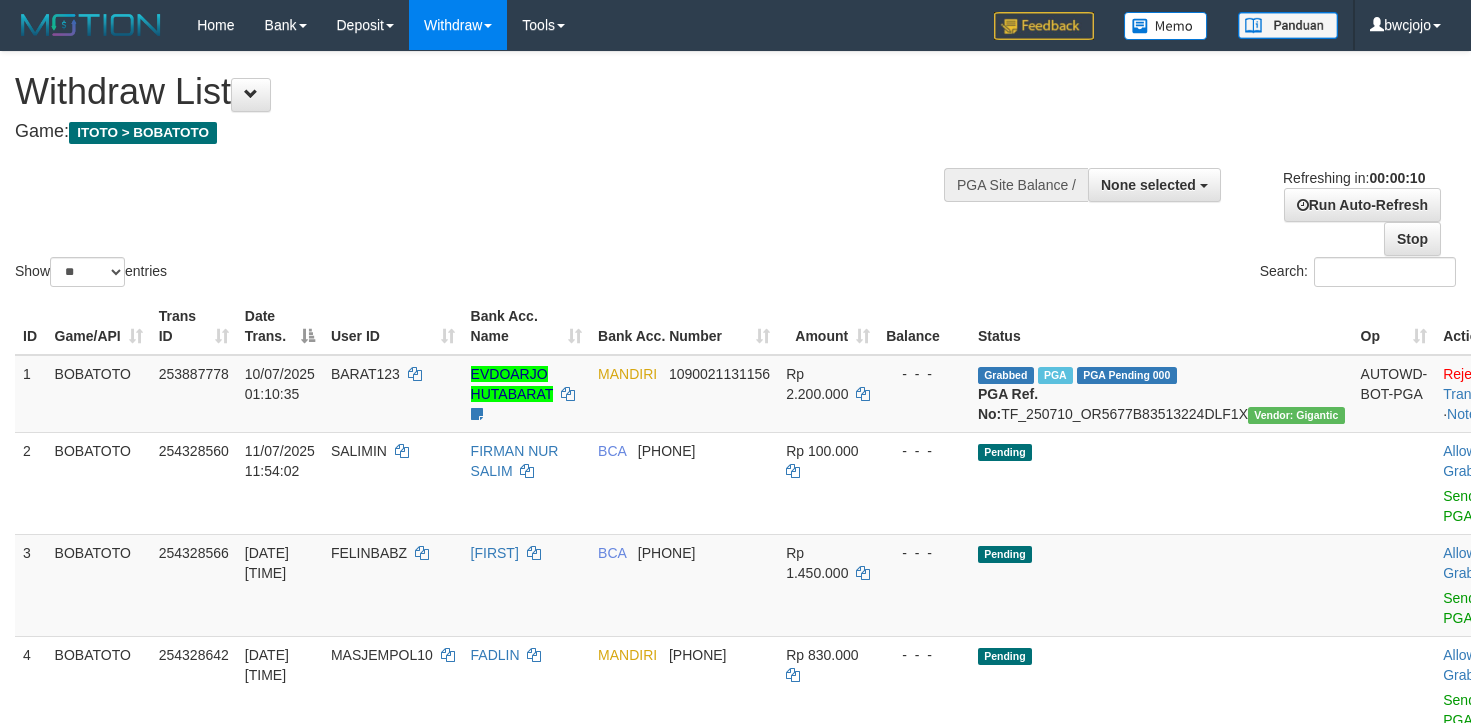 select 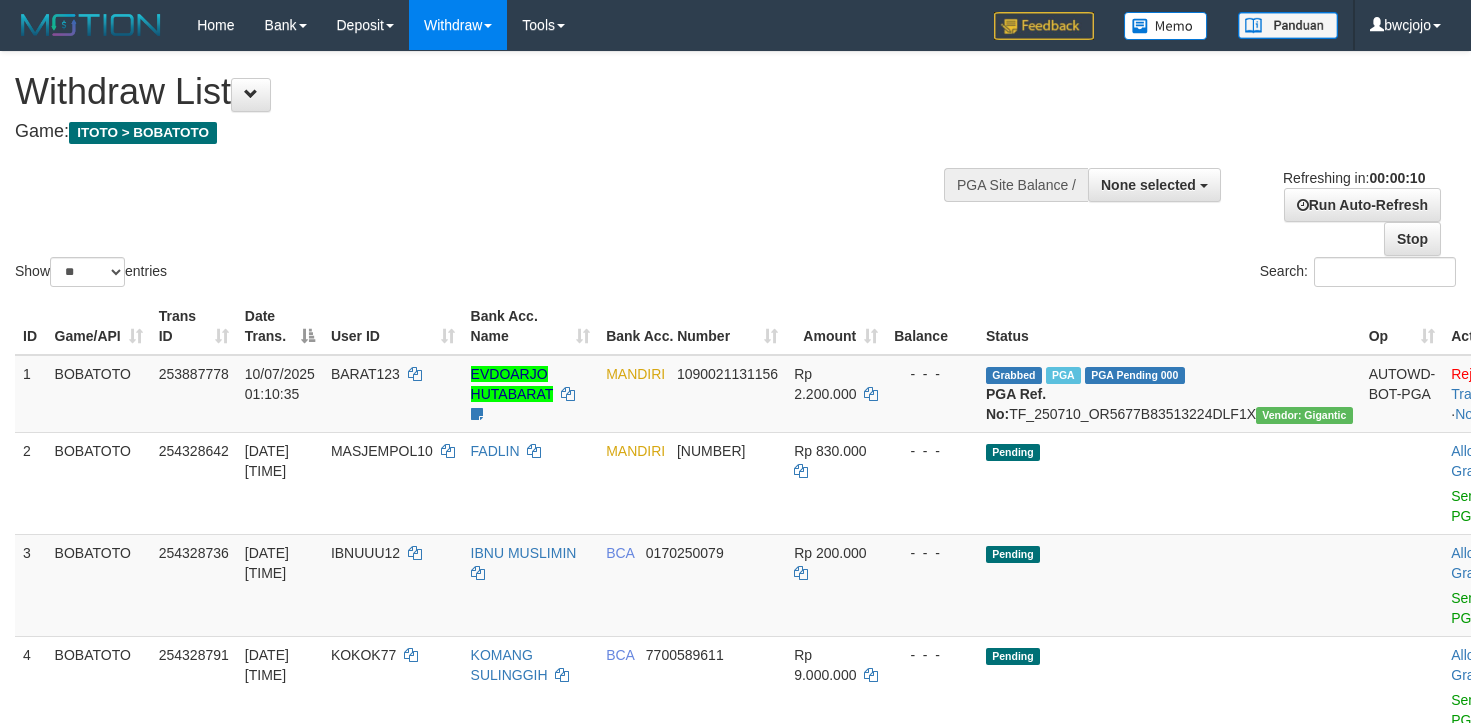 select 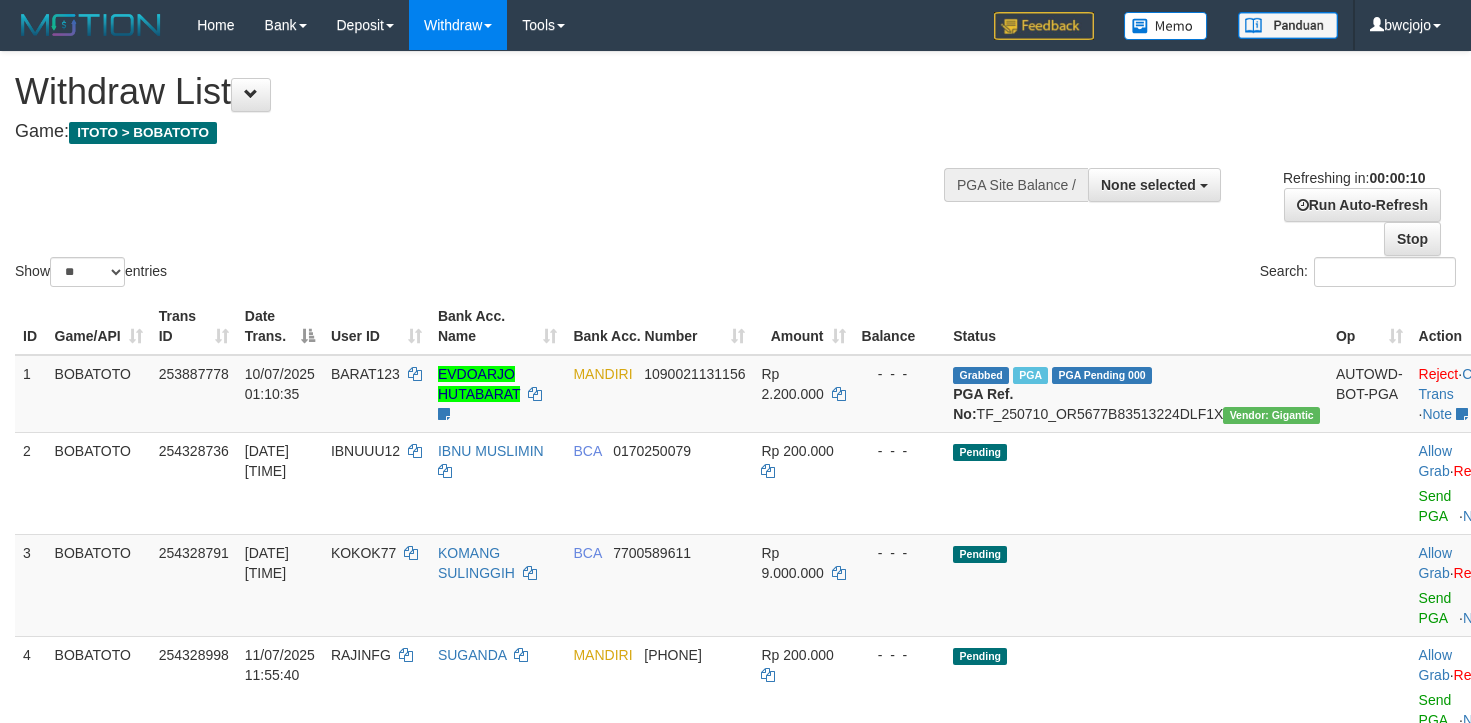 select 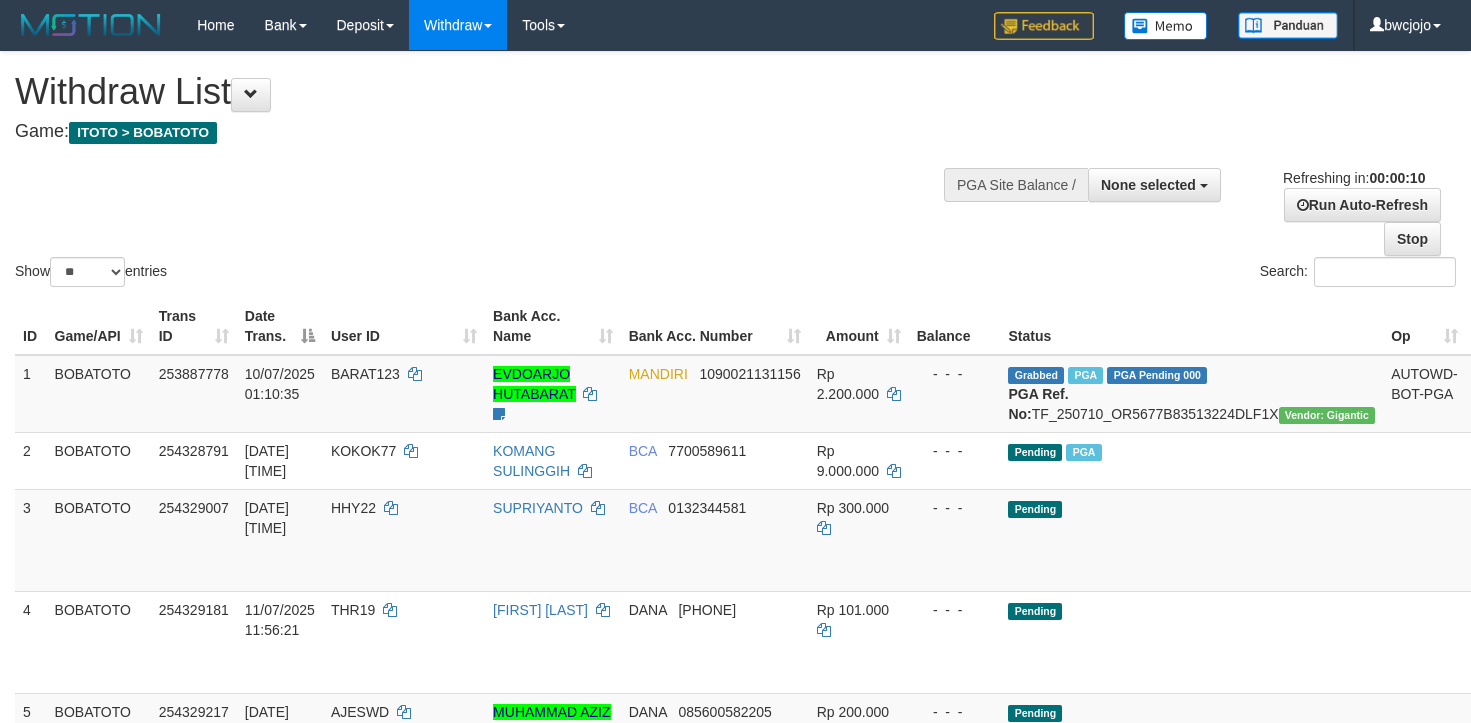 select 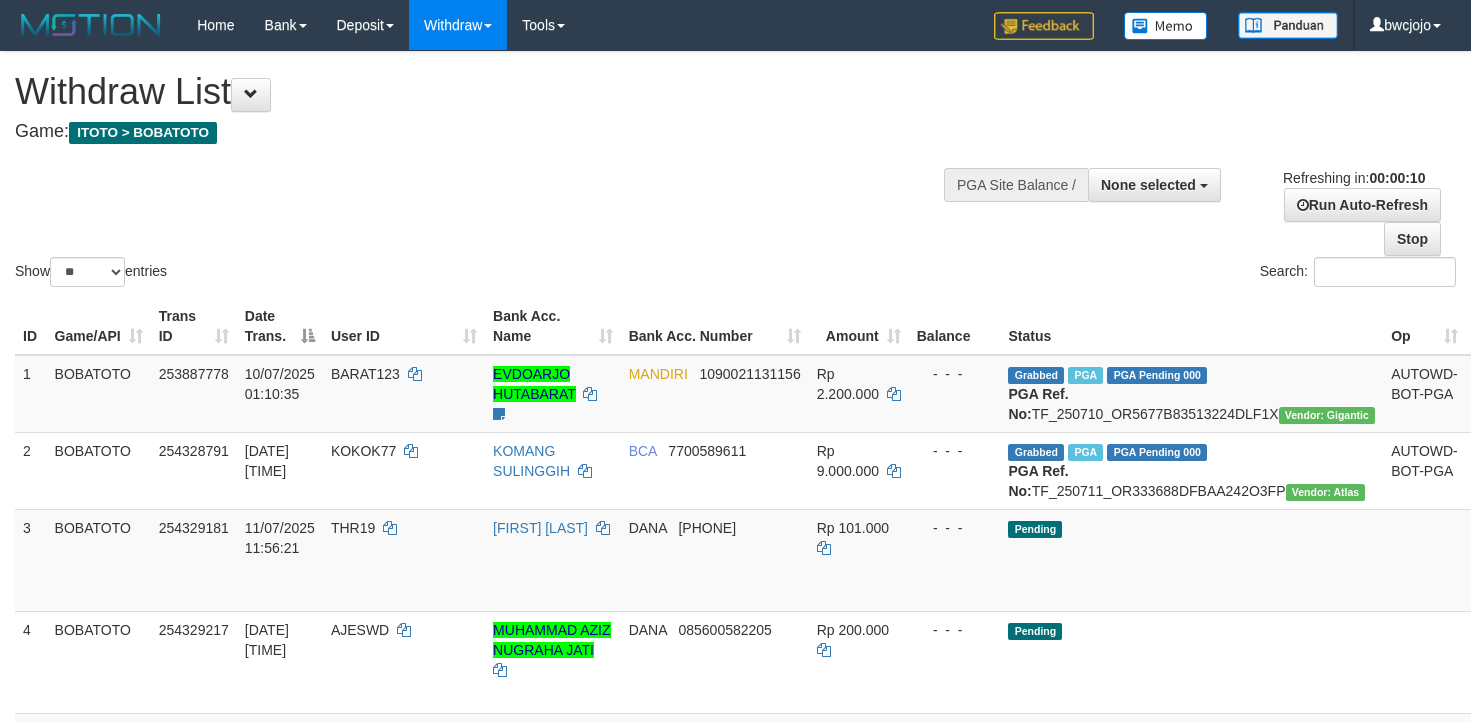 select 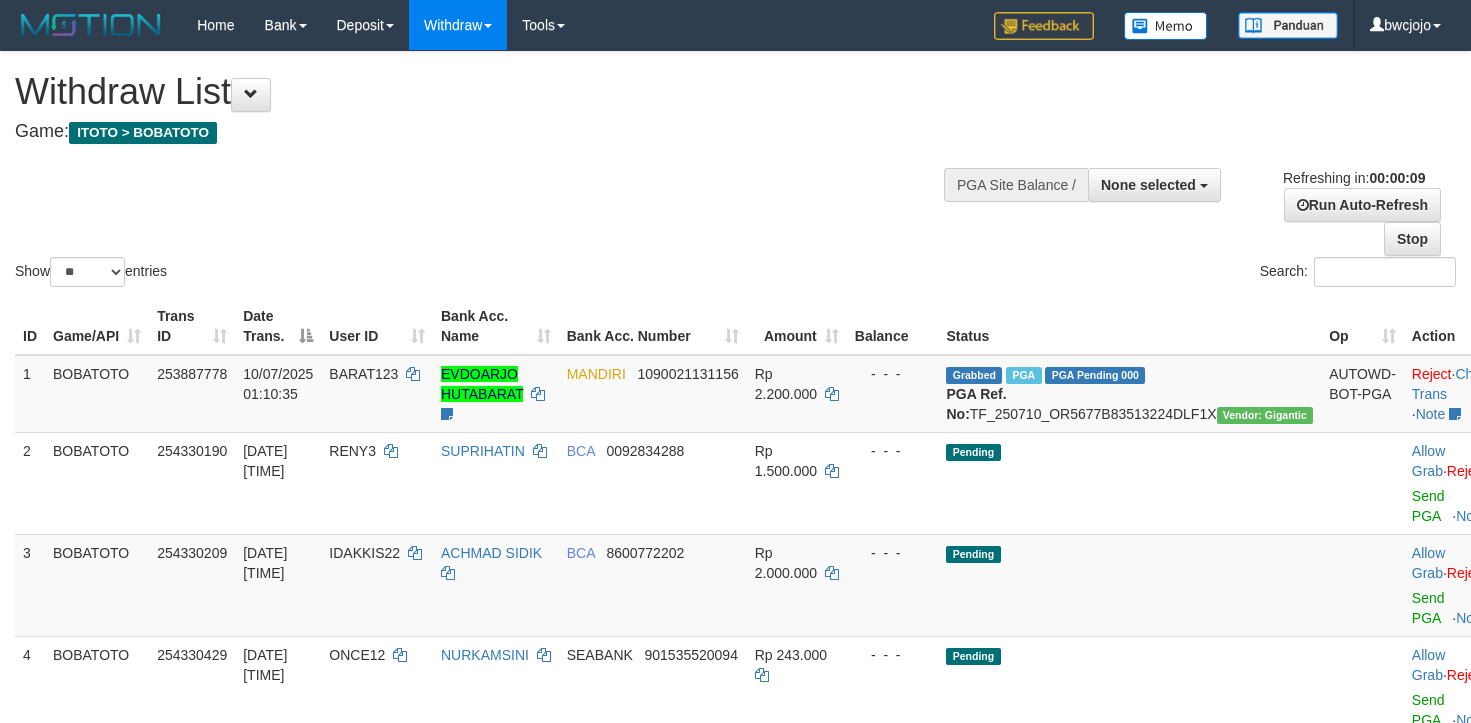 select 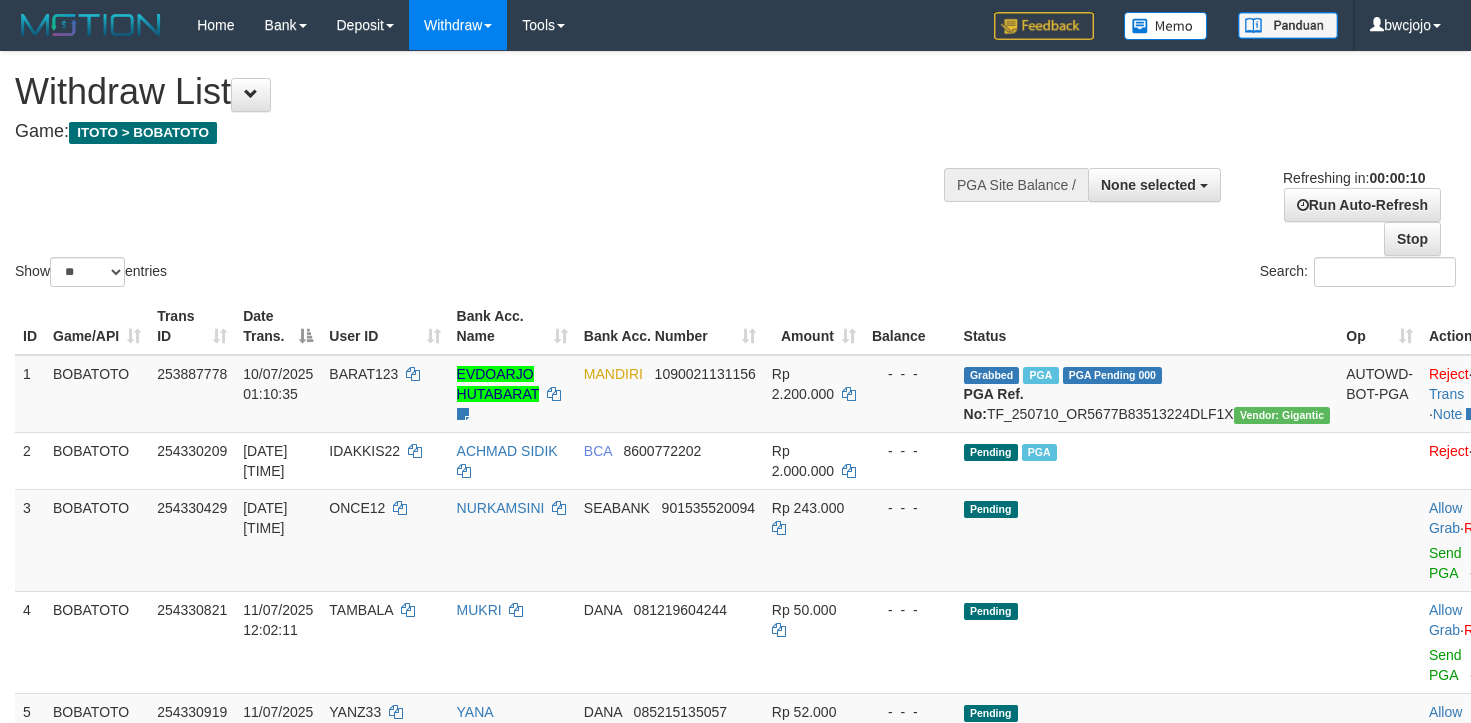 select 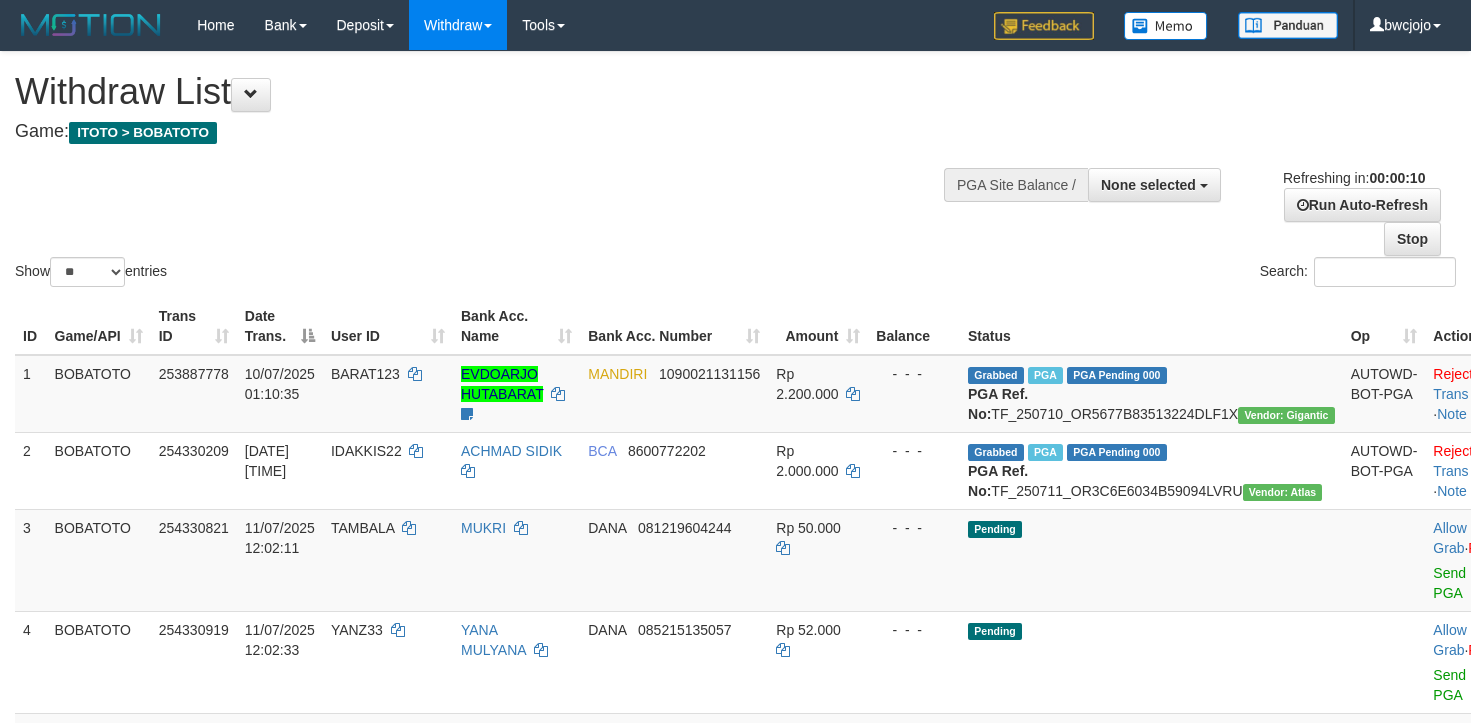 select 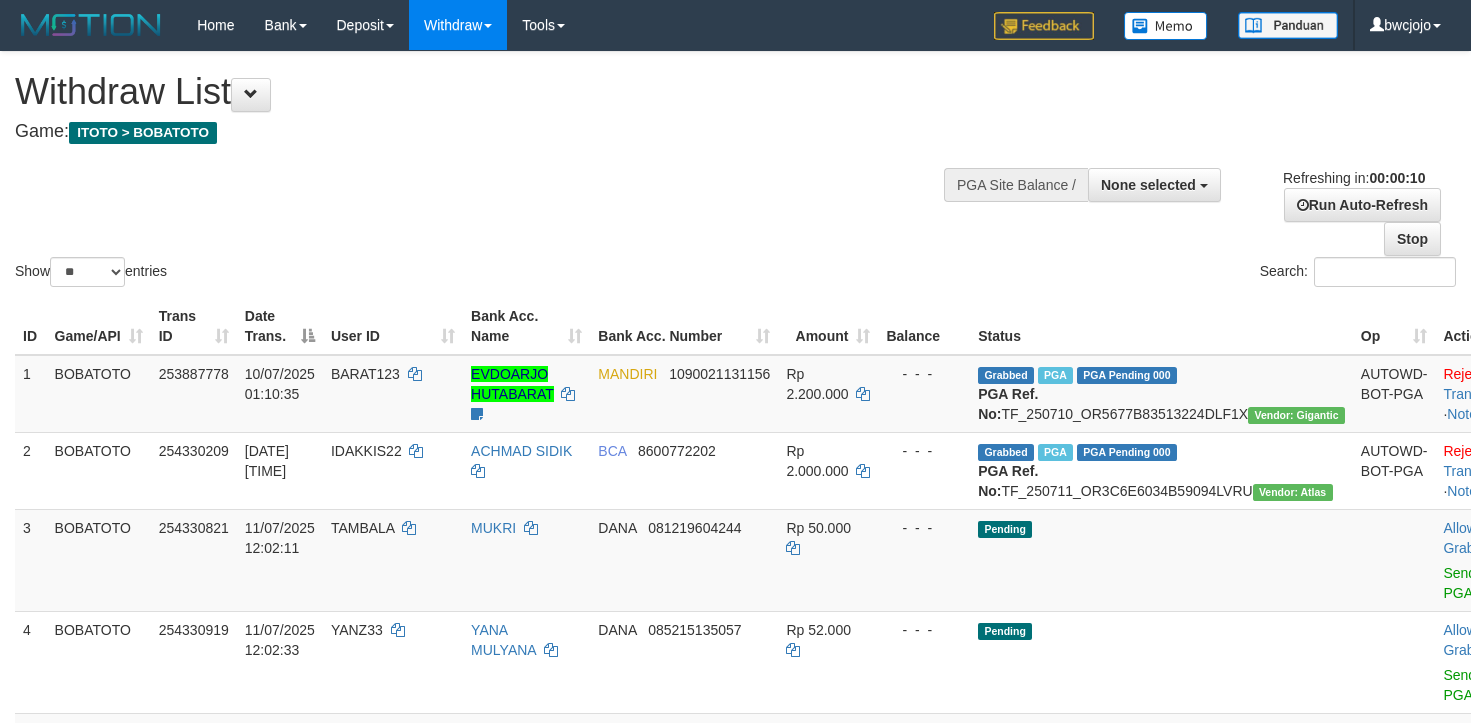 select 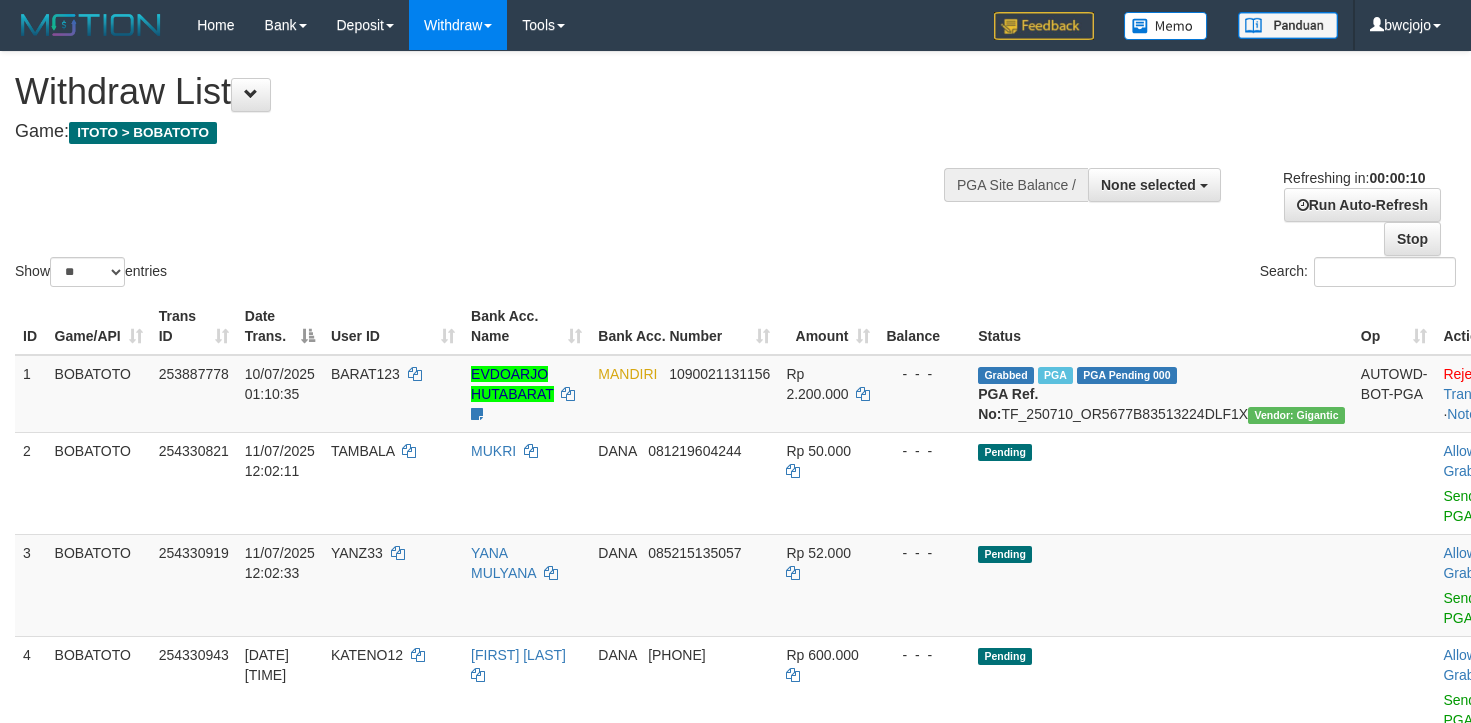select 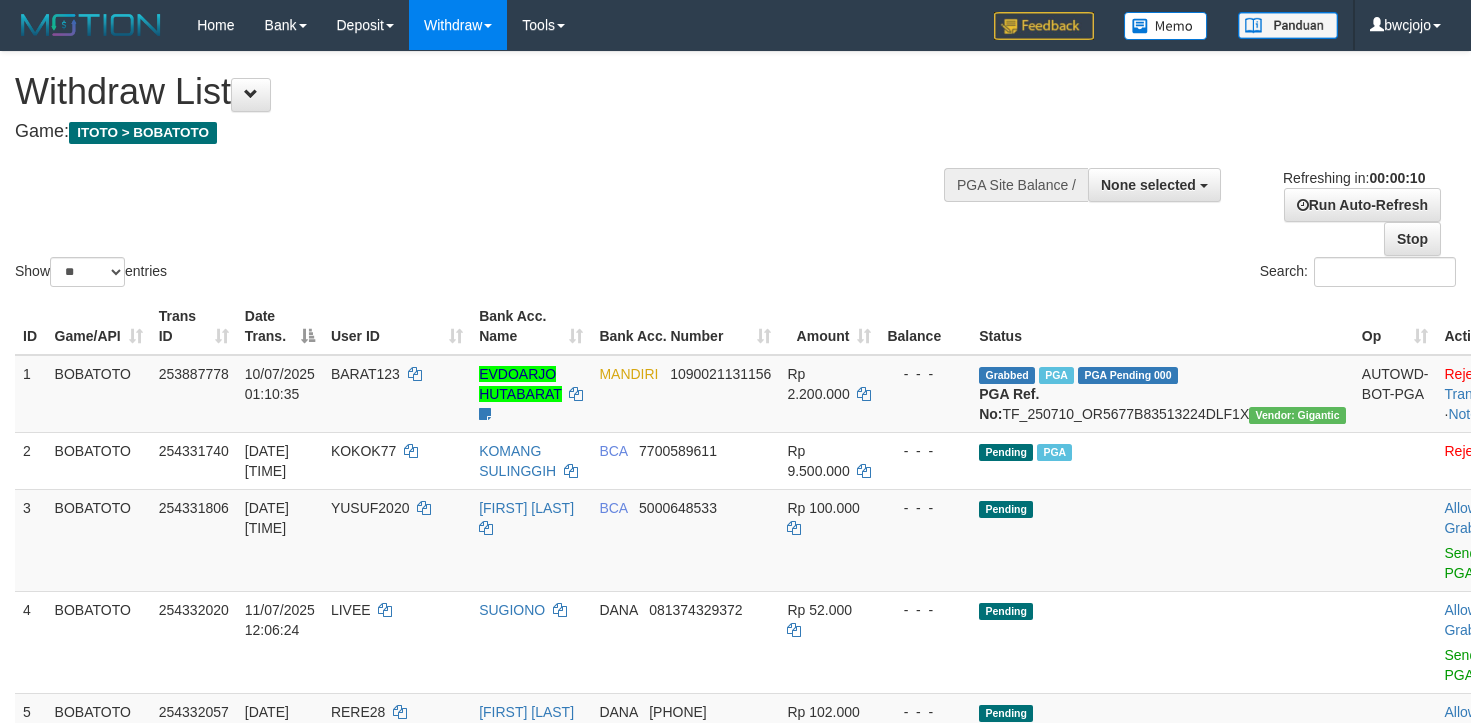 select 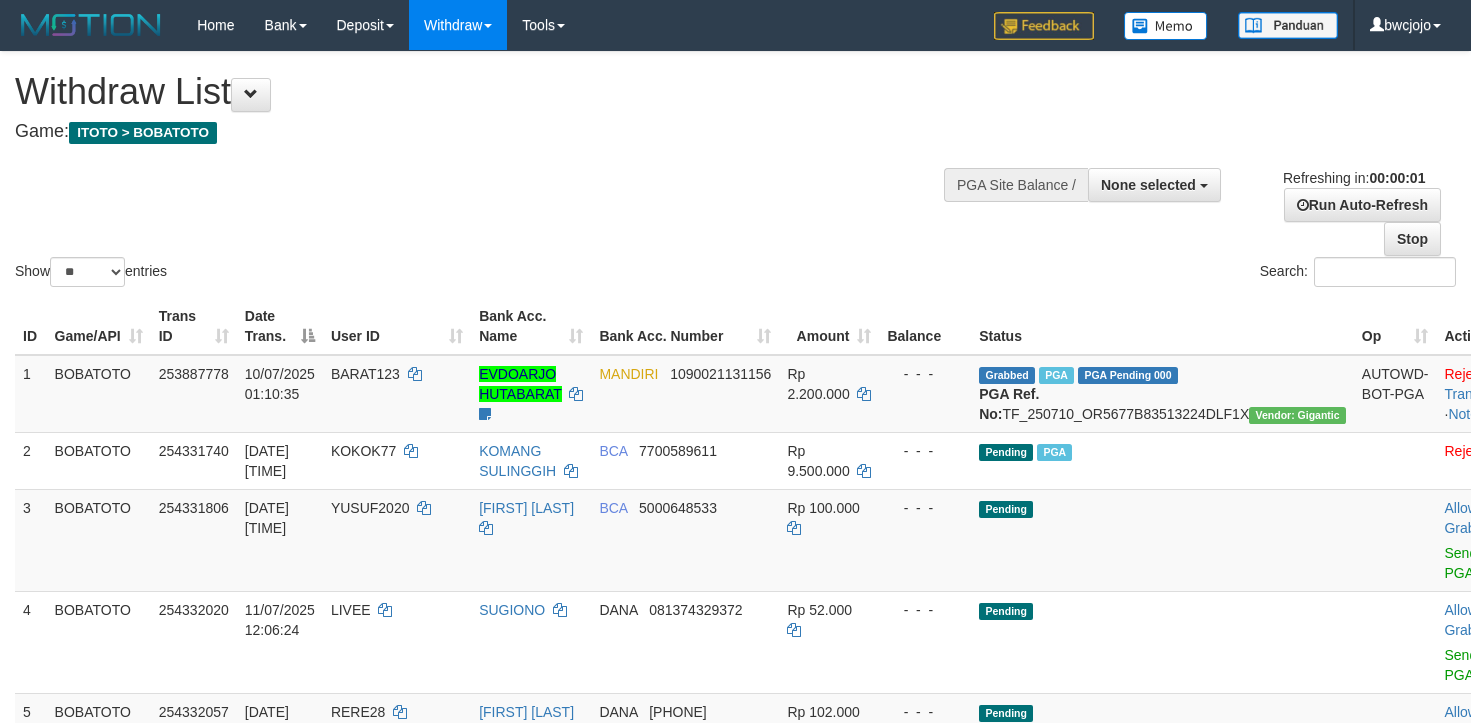 scroll, scrollTop: 0, scrollLeft: 0, axis: both 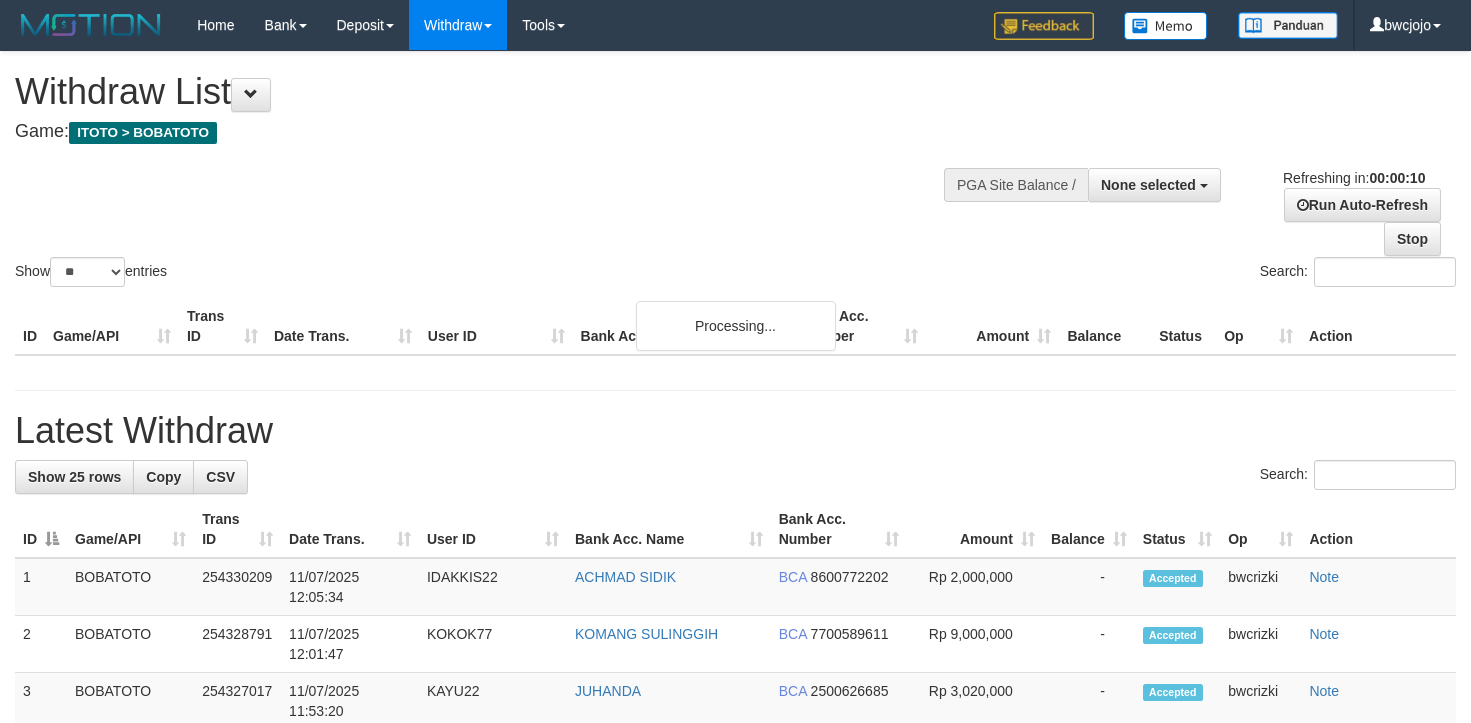 select 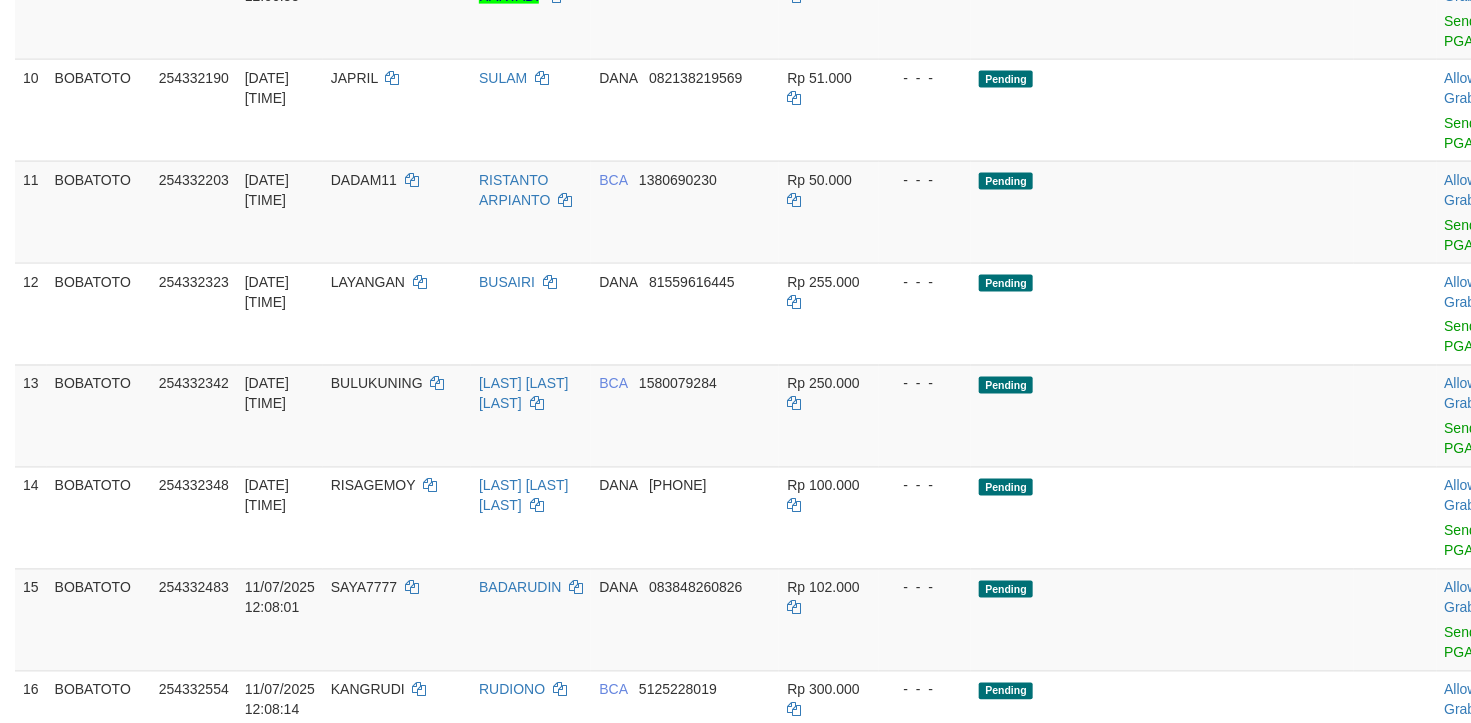 scroll, scrollTop: 1200, scrollLeft: 0, axis: vertical 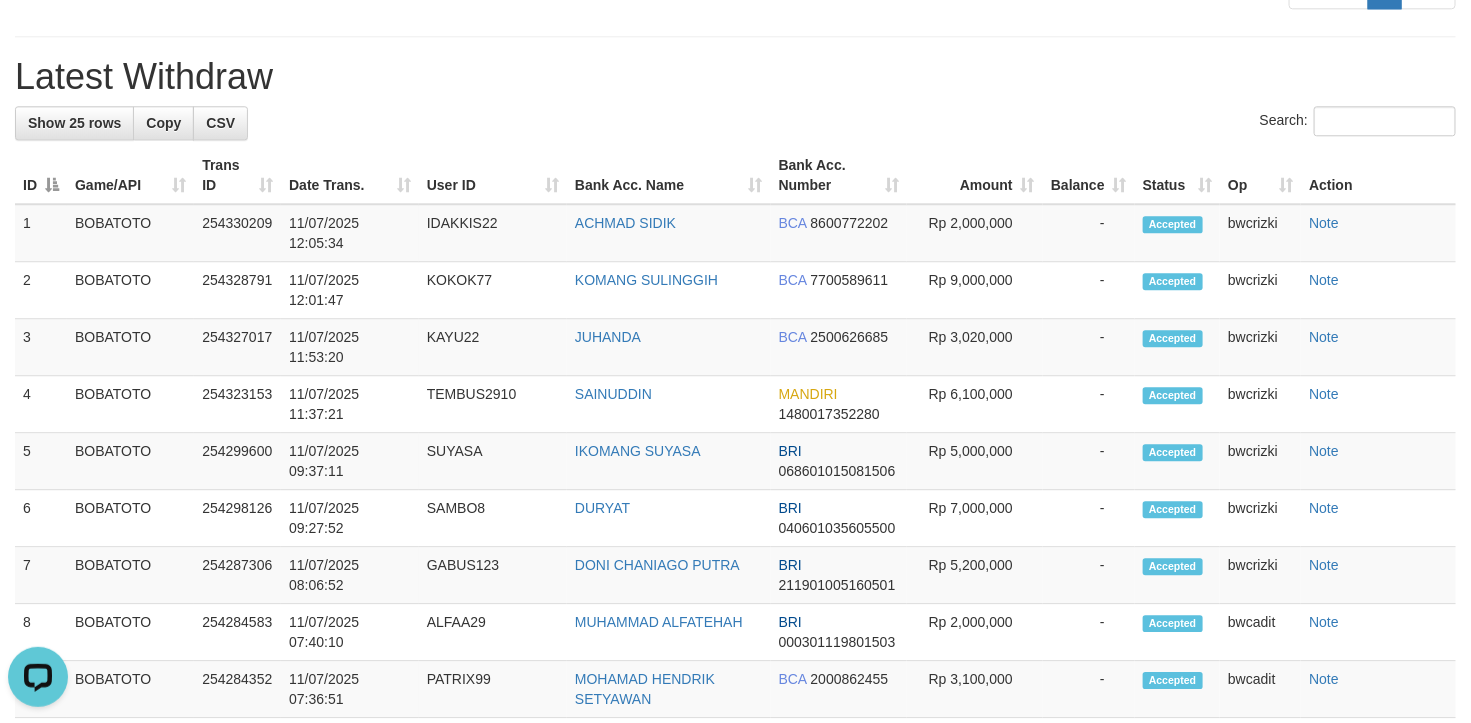 click on "**********" at bounding box center (735, -68) 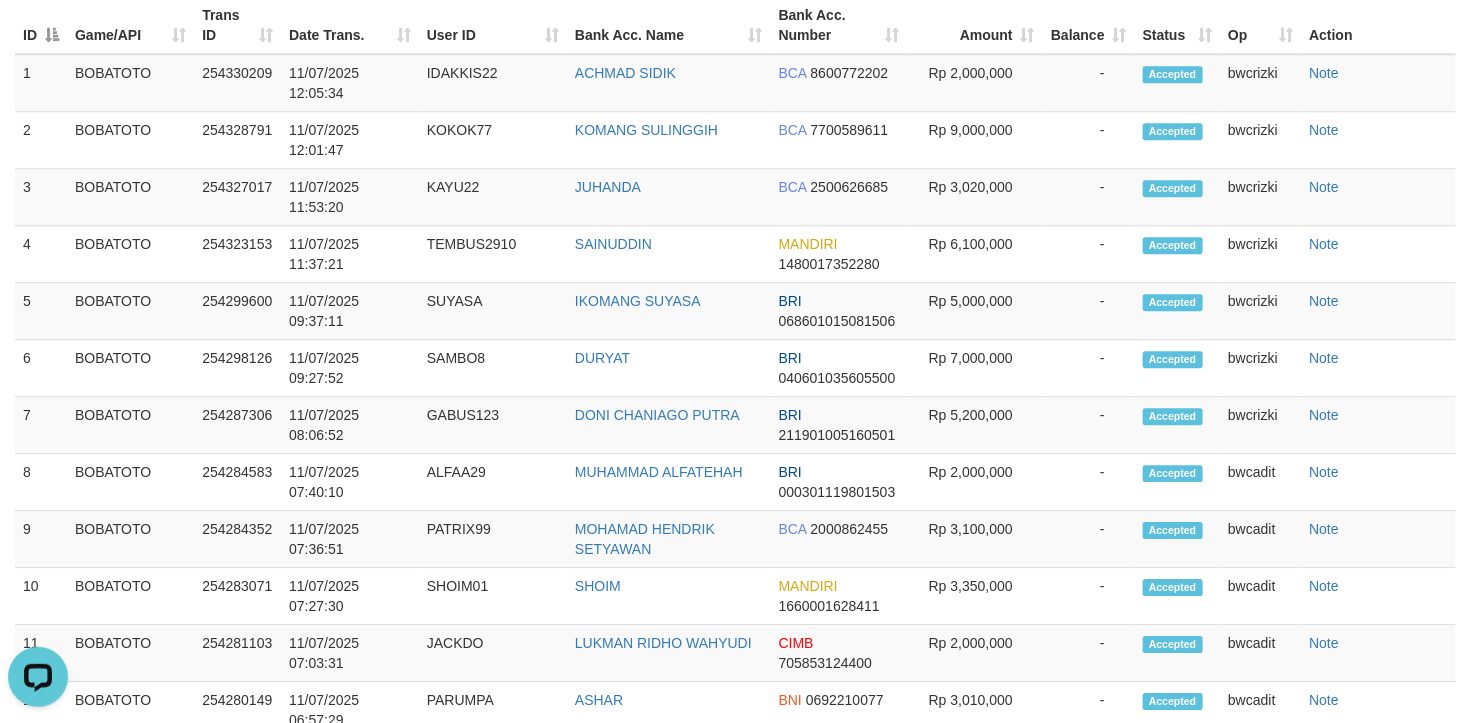 scroll, scrollTop: 2250, scrollLeft: 0, axis: vertical 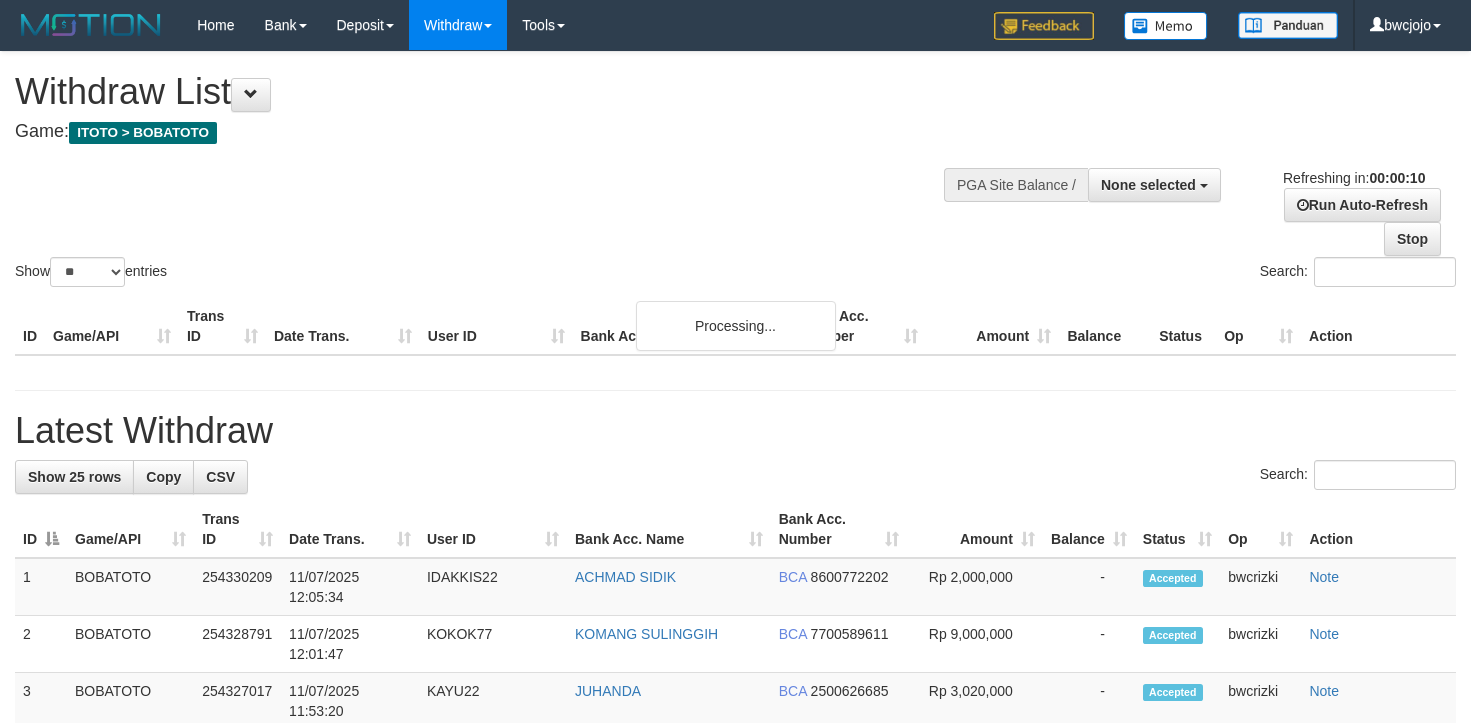 select 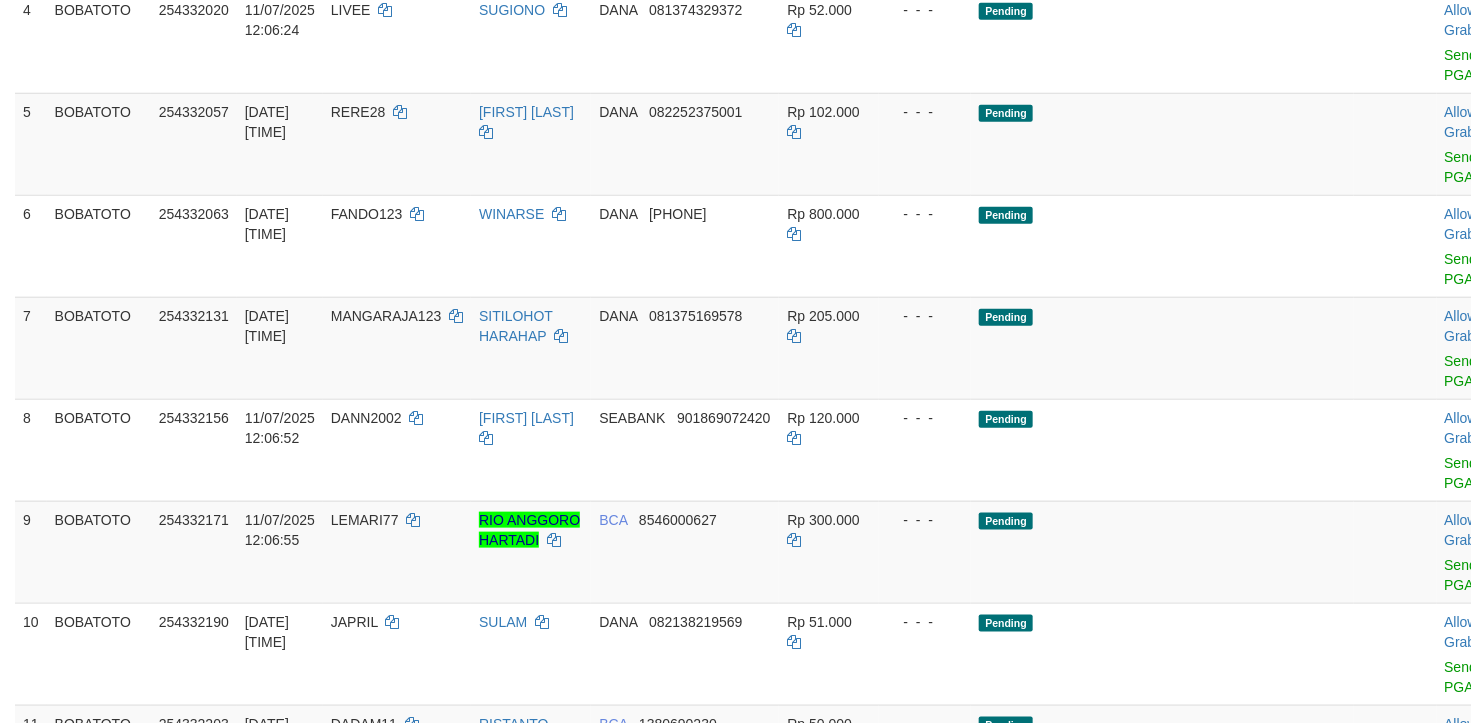 scroll, scrollTop: 712, scrollLeft: 0, axis: vertical 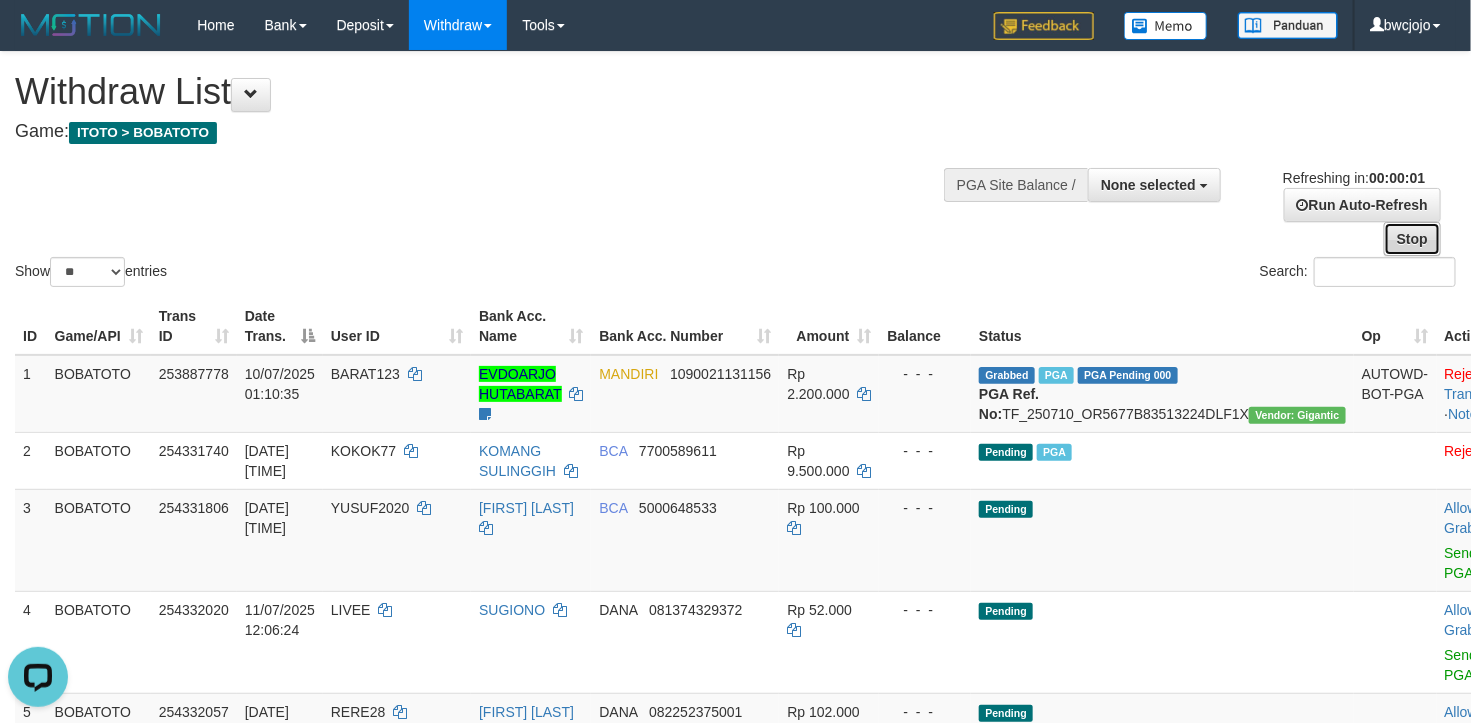 click on "Stop" at bounding box center [1412, 239] 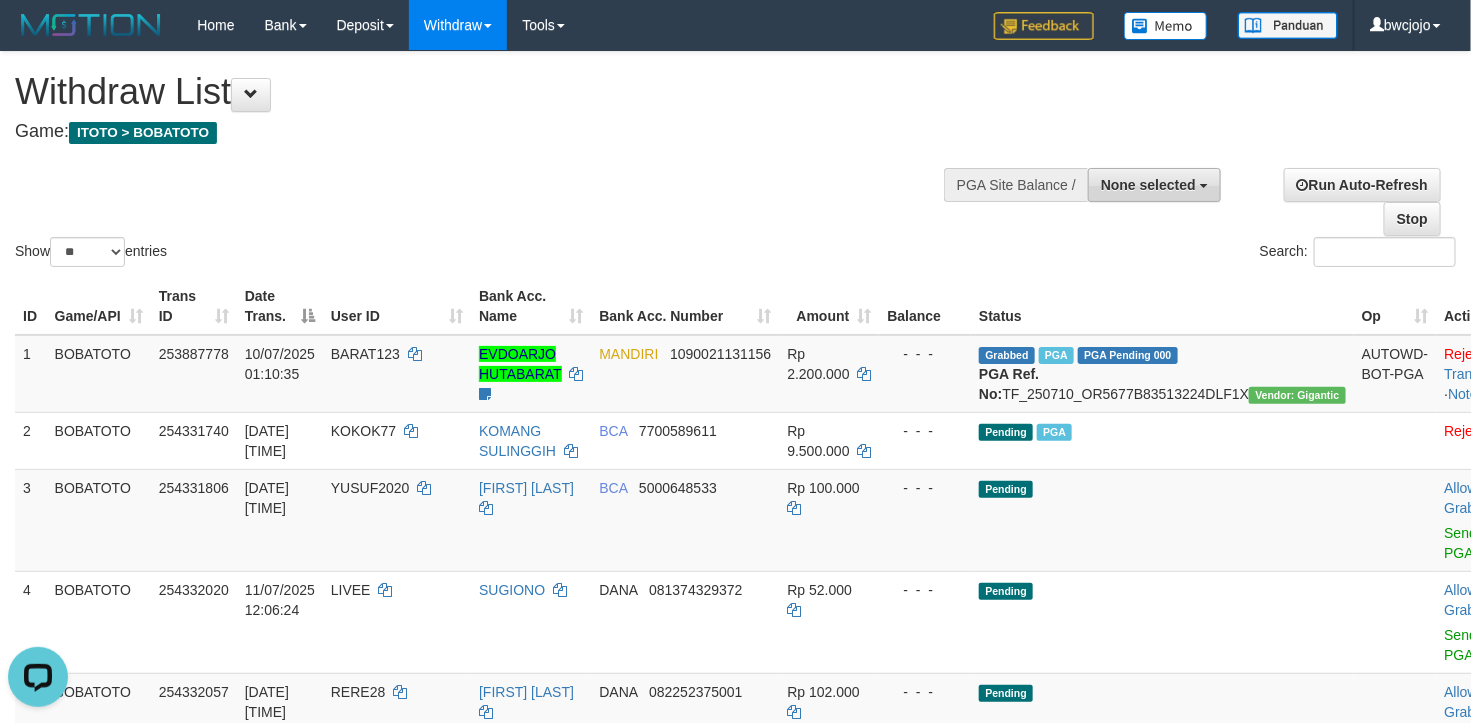 click on "None selected" at bounding box center (1148, 185) 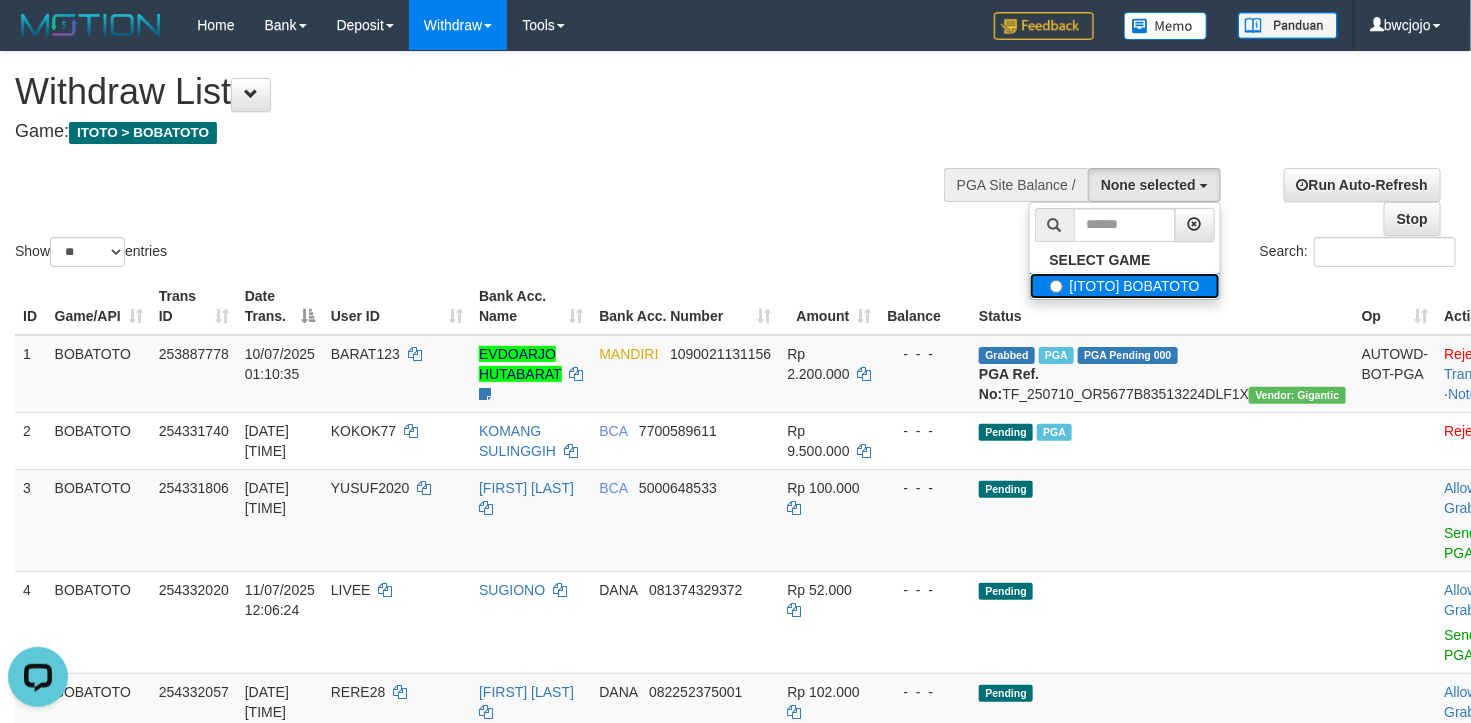 click on "[ITOTO] BOBATOTO" at bounding box center [1125, 286] 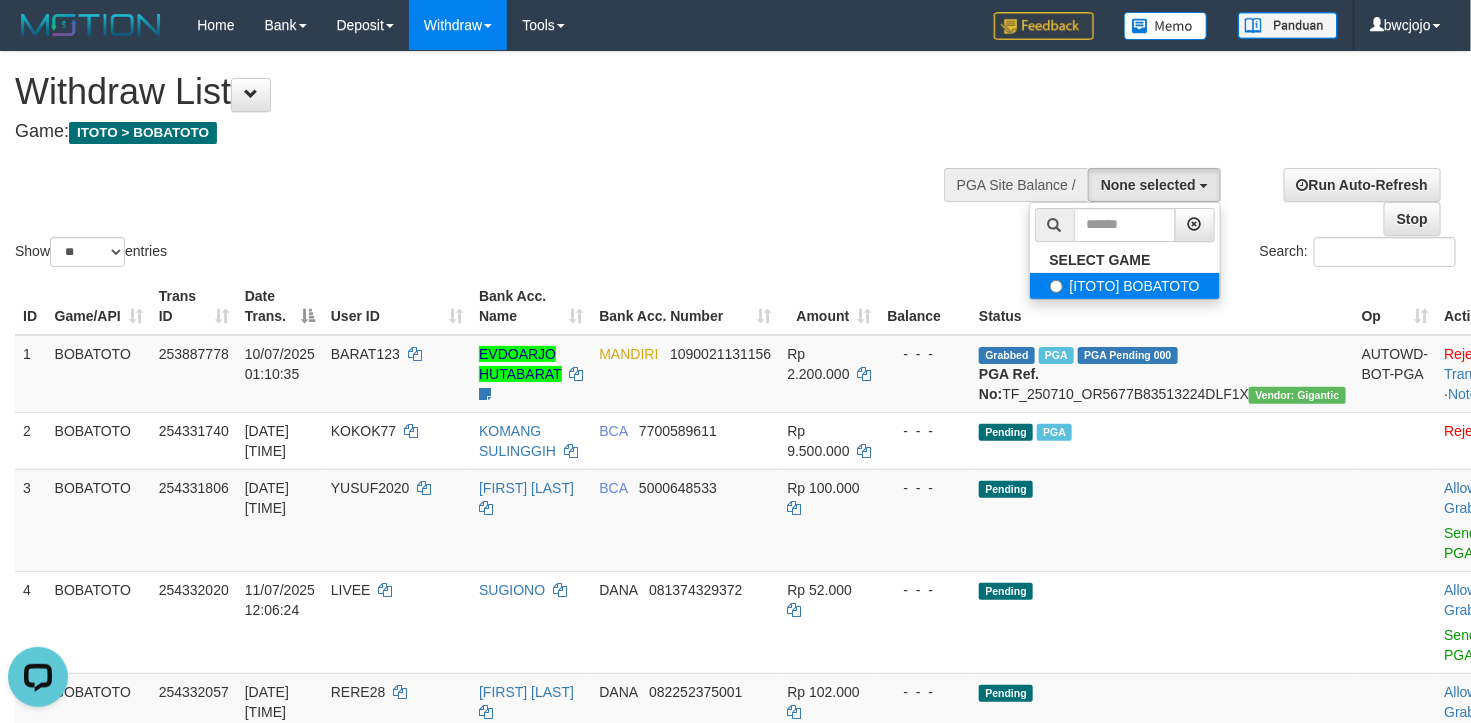 select on "****" 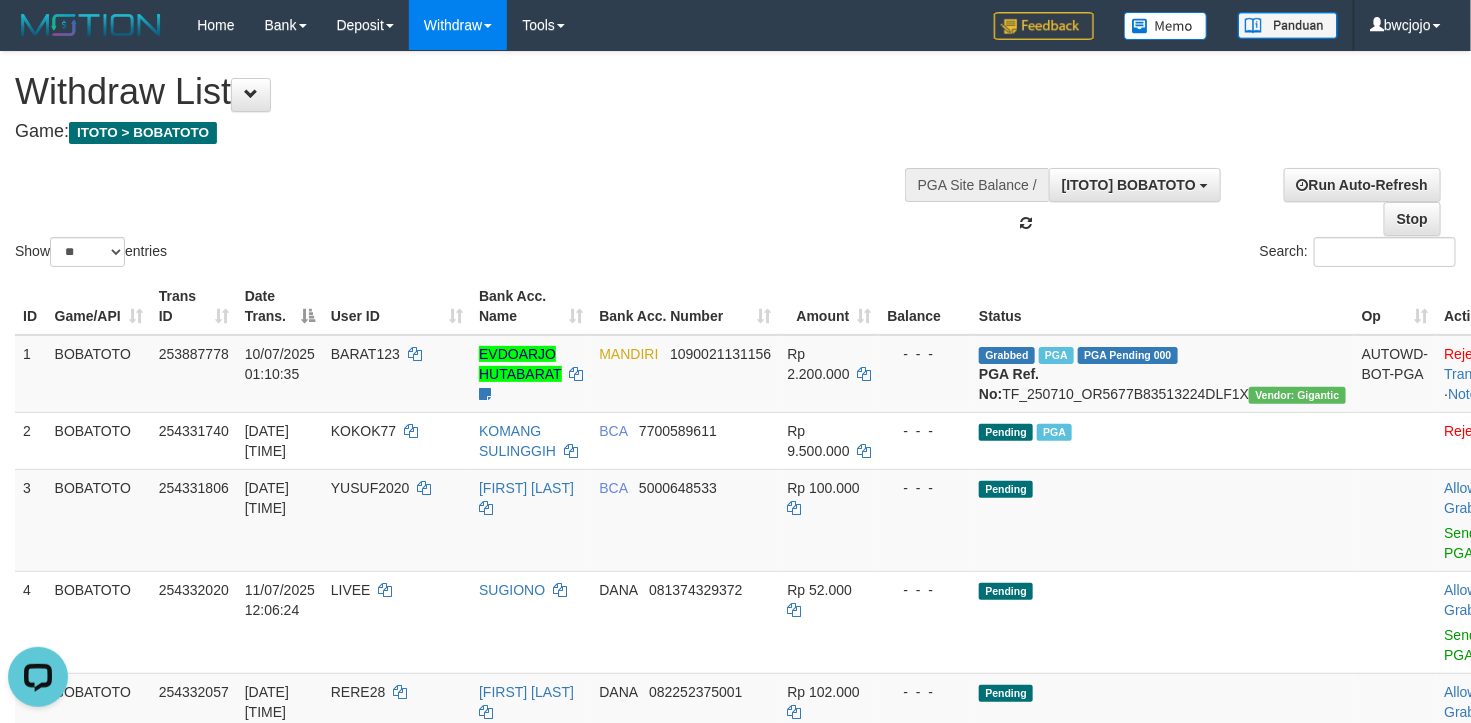 scroll, scrollTop: 18, scrollLeft: 0, axis: vertical 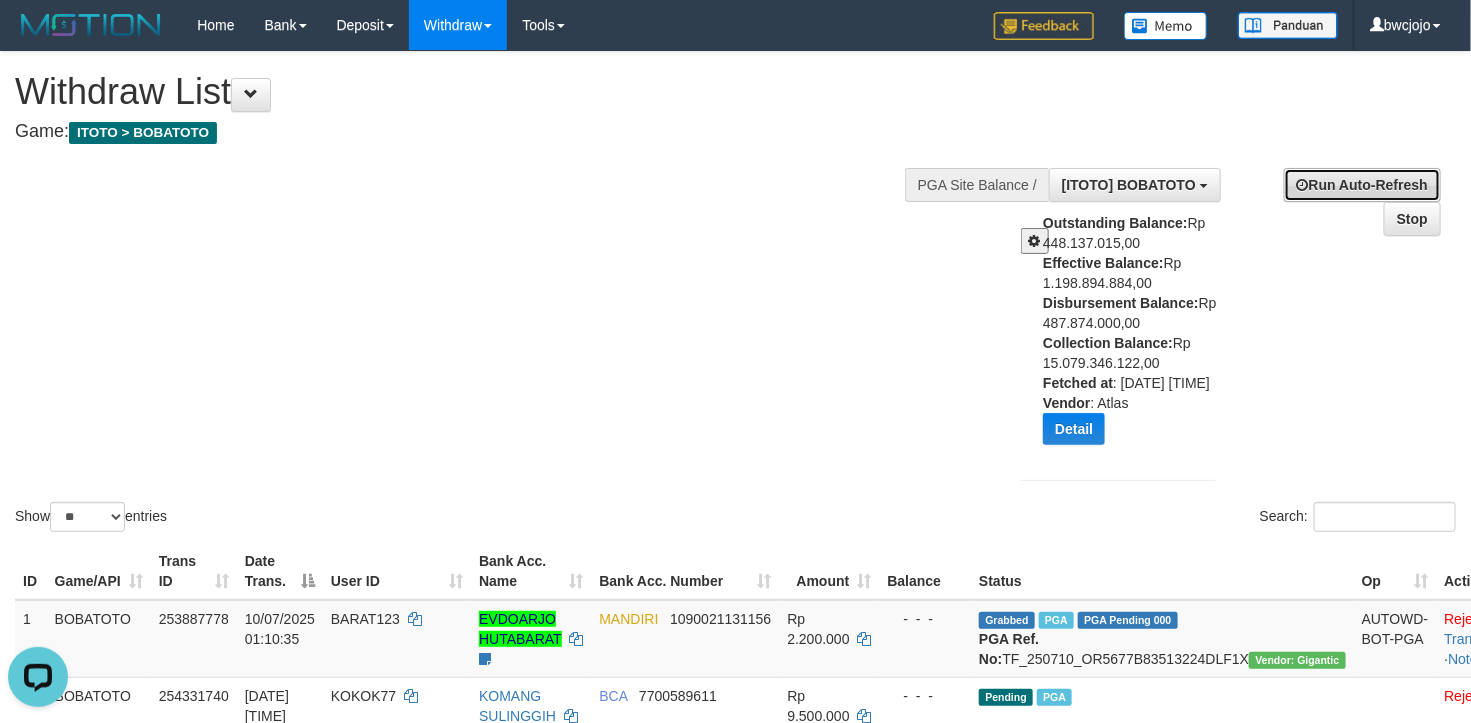 click at bounding box center (1303, 185) 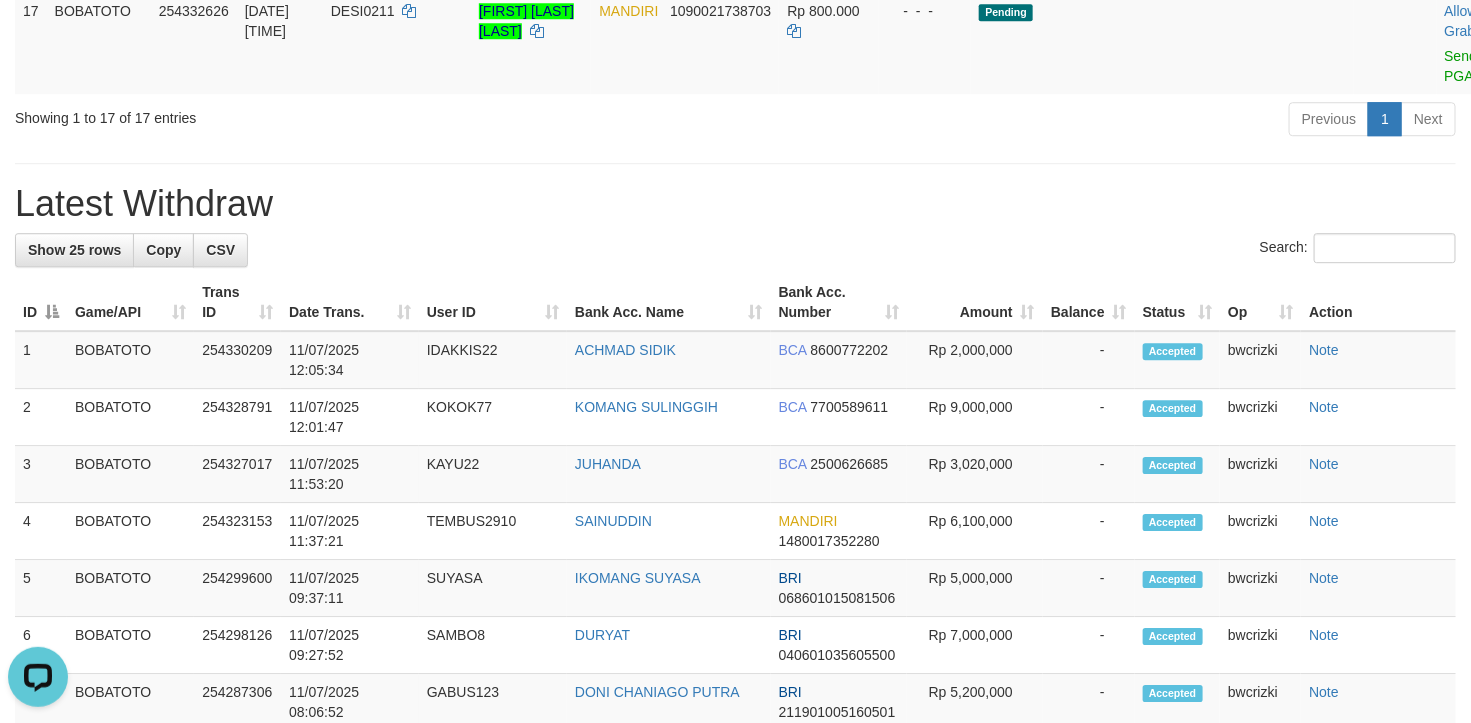 scroll, scrollTop: 2160, scrollLeft: 0, axis: vertical 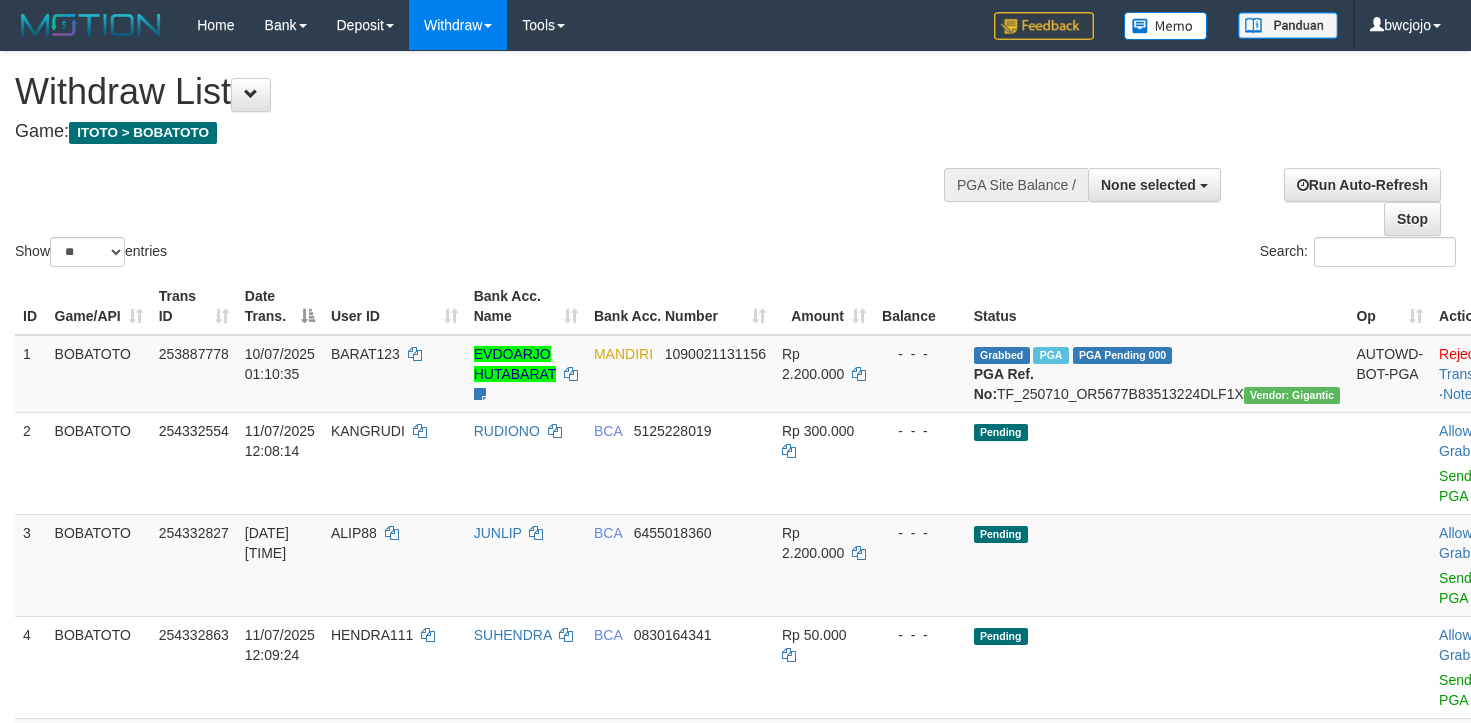 select 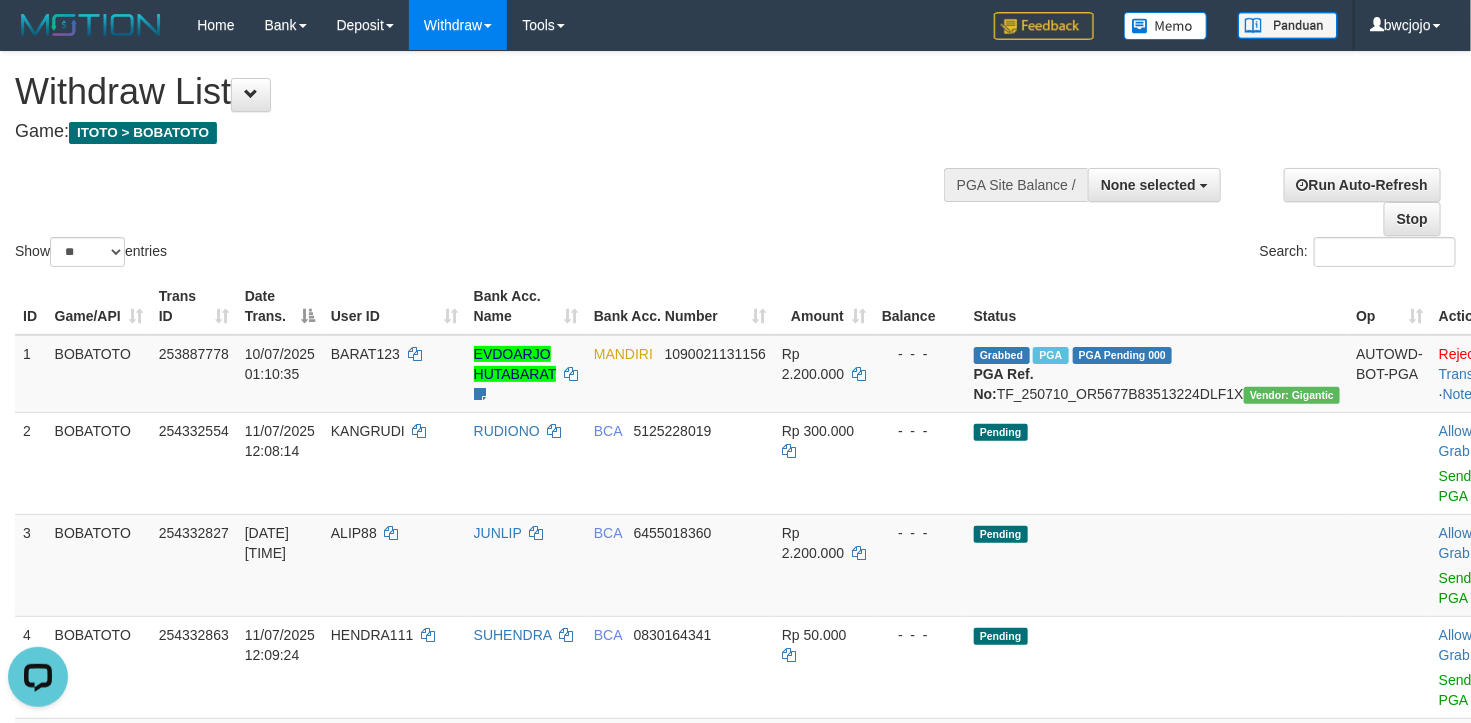 scroll, scrollTop: 0, scrollLeft: 0, axis: both 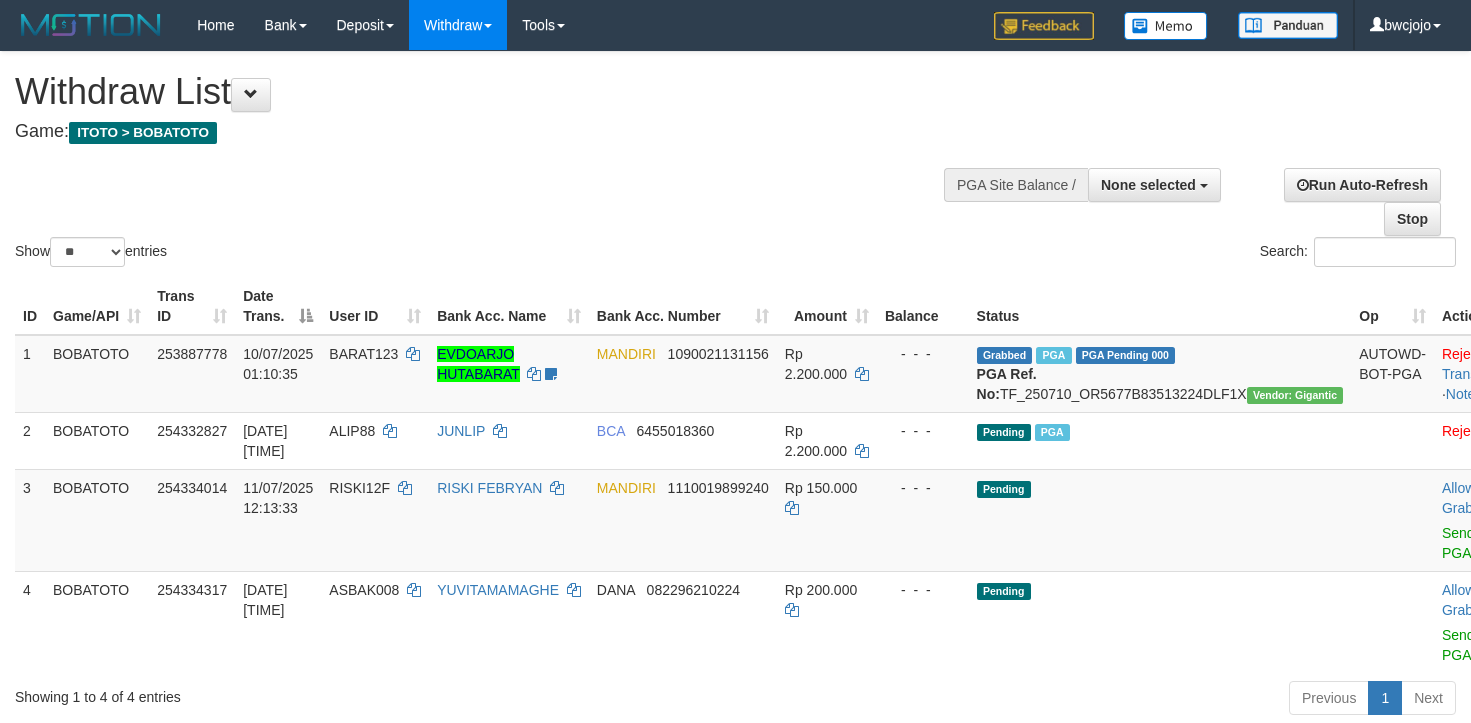 select 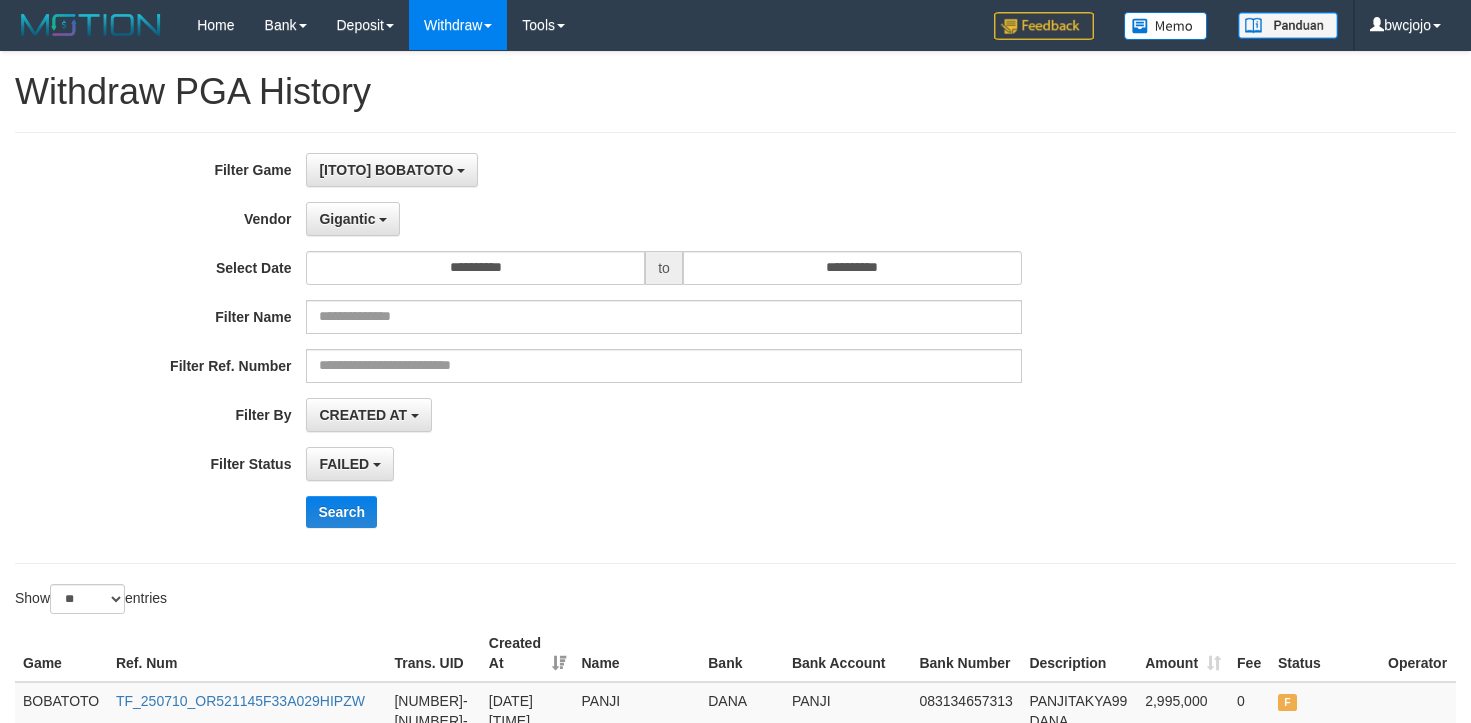 select on "**********" 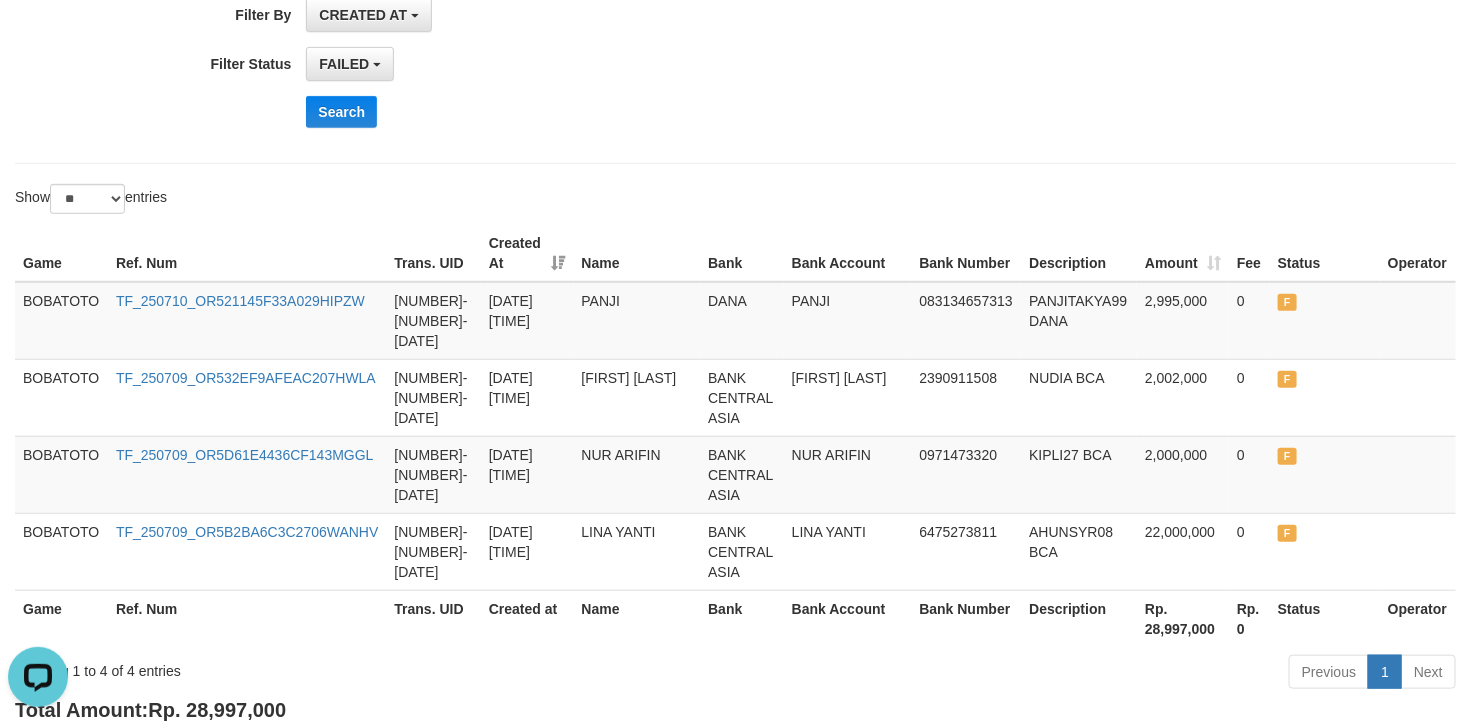 scroll, scrollTop: 0, scrollLeft: 0, axis: both 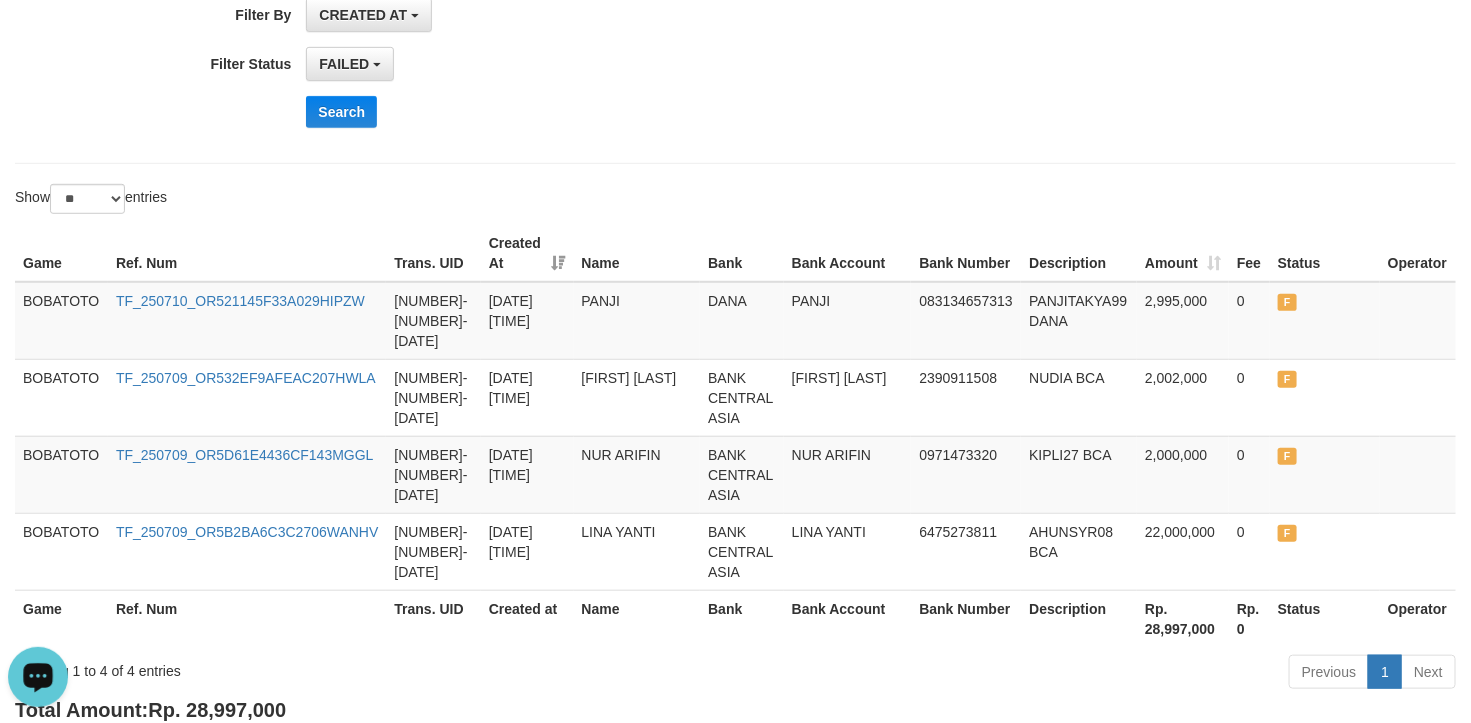 click at bounding box center [38, 675] 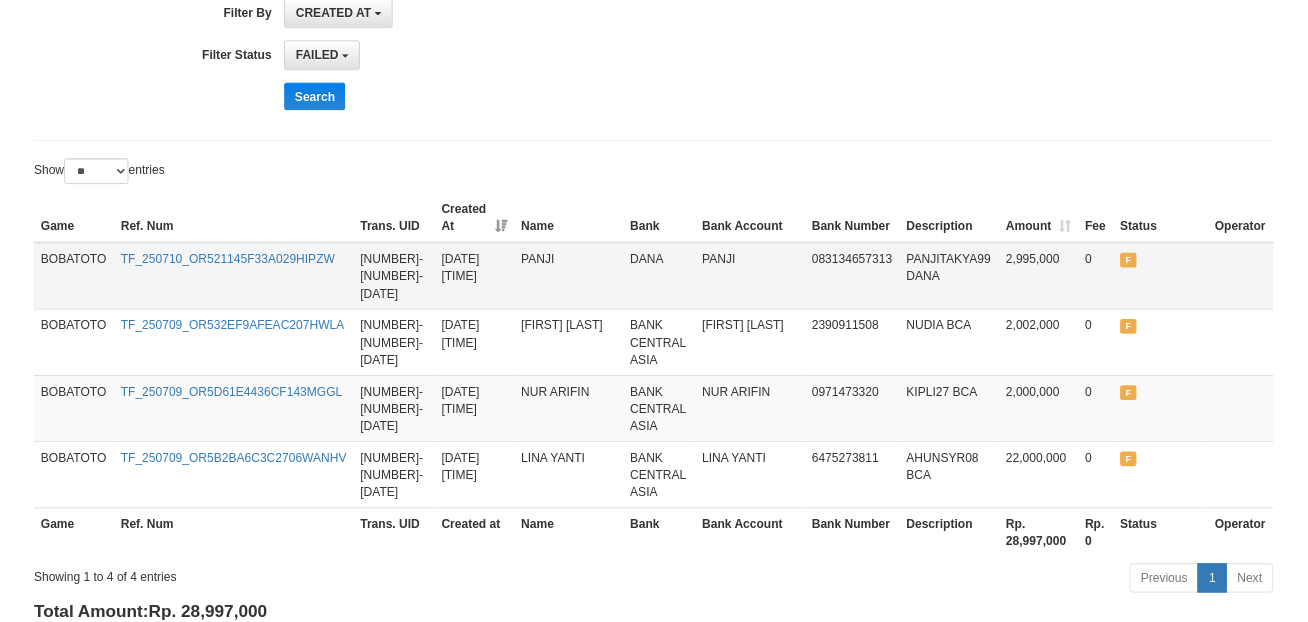 scroll, scrollTop: 400, scrollLeft: 0, axis: vertical 